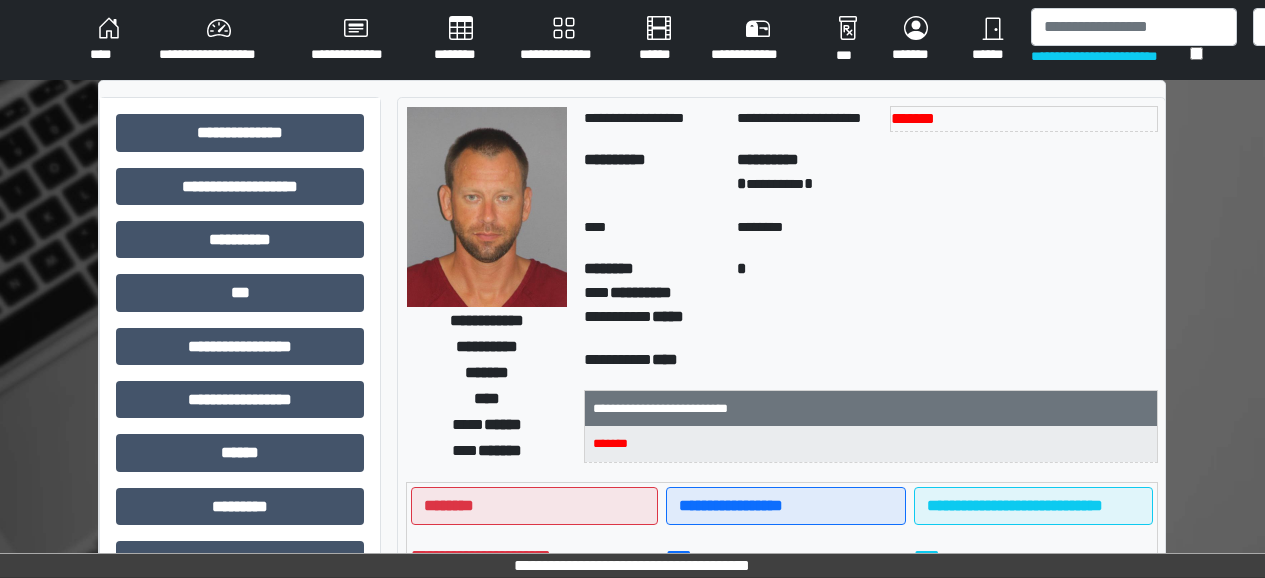 scroll, scrollTop: 2, scrollLeft: 0, axis: vertical 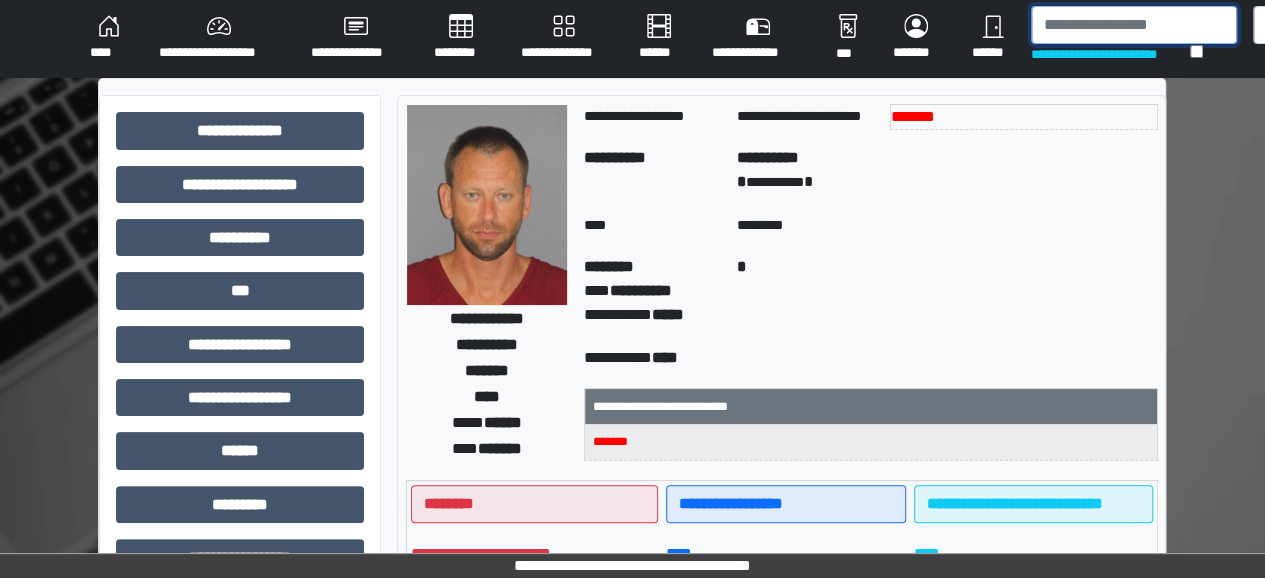 click at bounding box center [1134, 25] 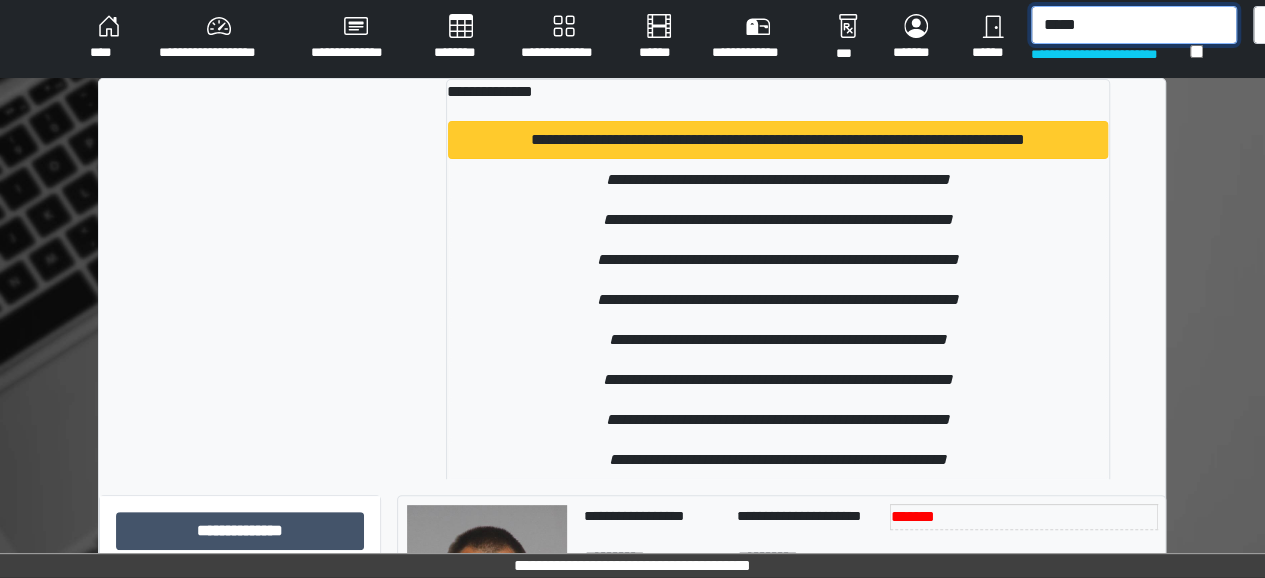 type on "*****" 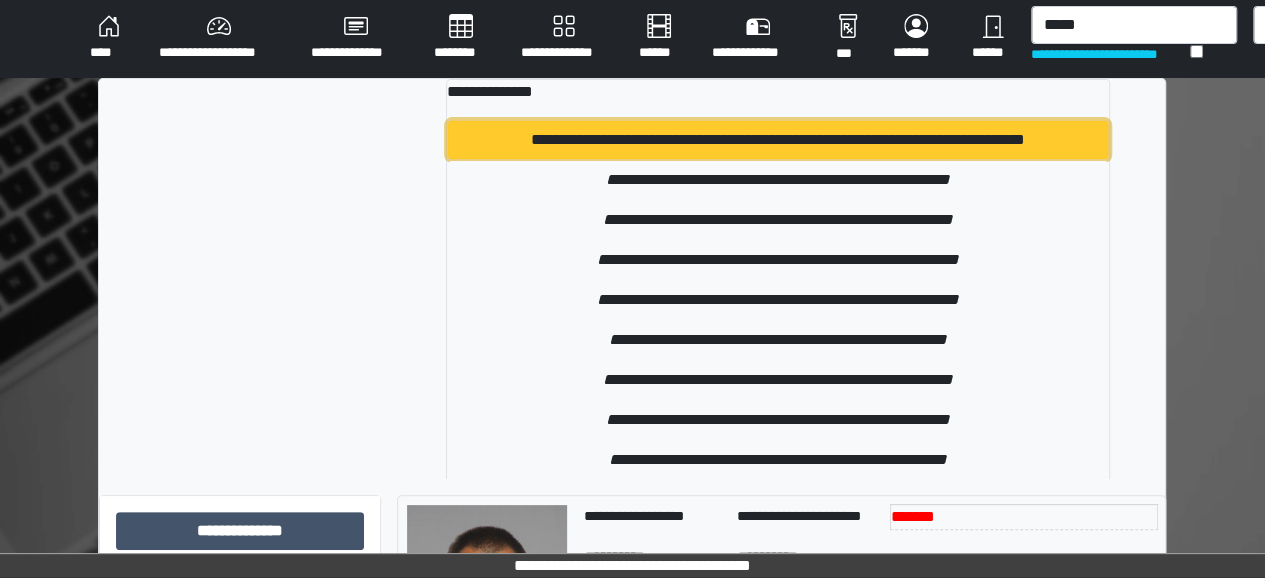 click on "**********" at bounding box center [778, 140] 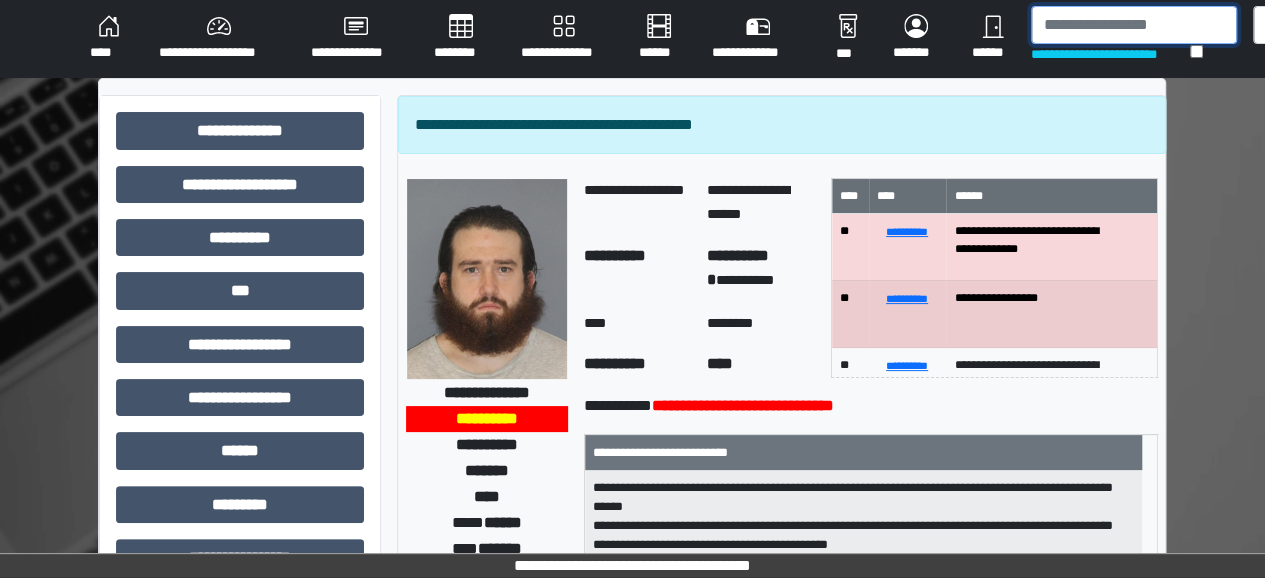 click at bounding box center (1134, 25) 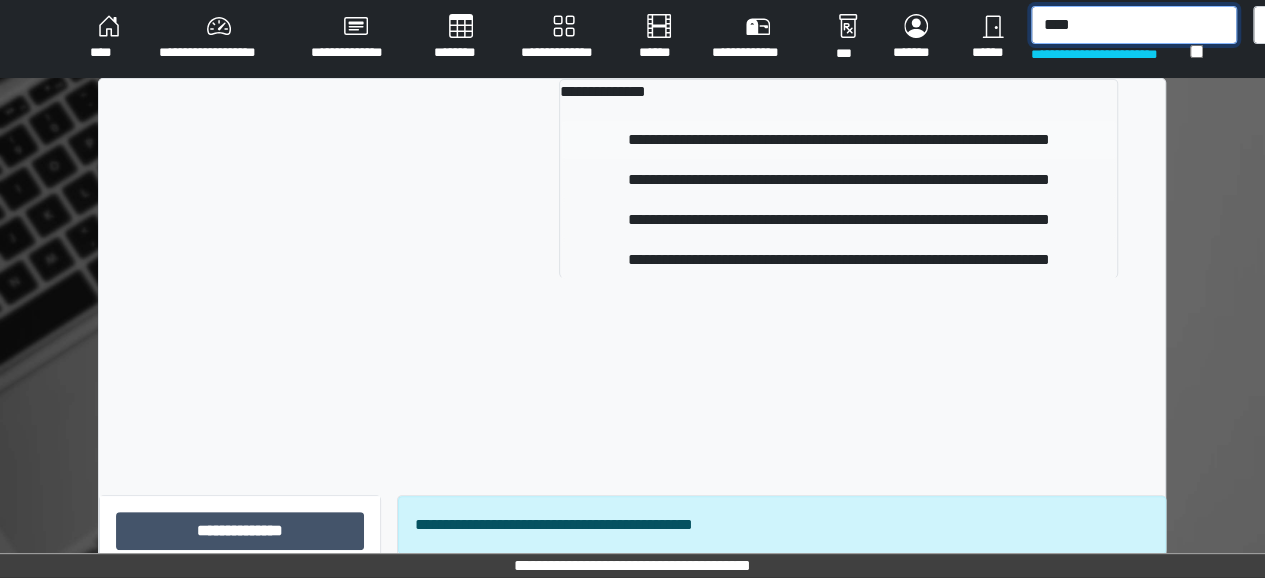 type on "****" 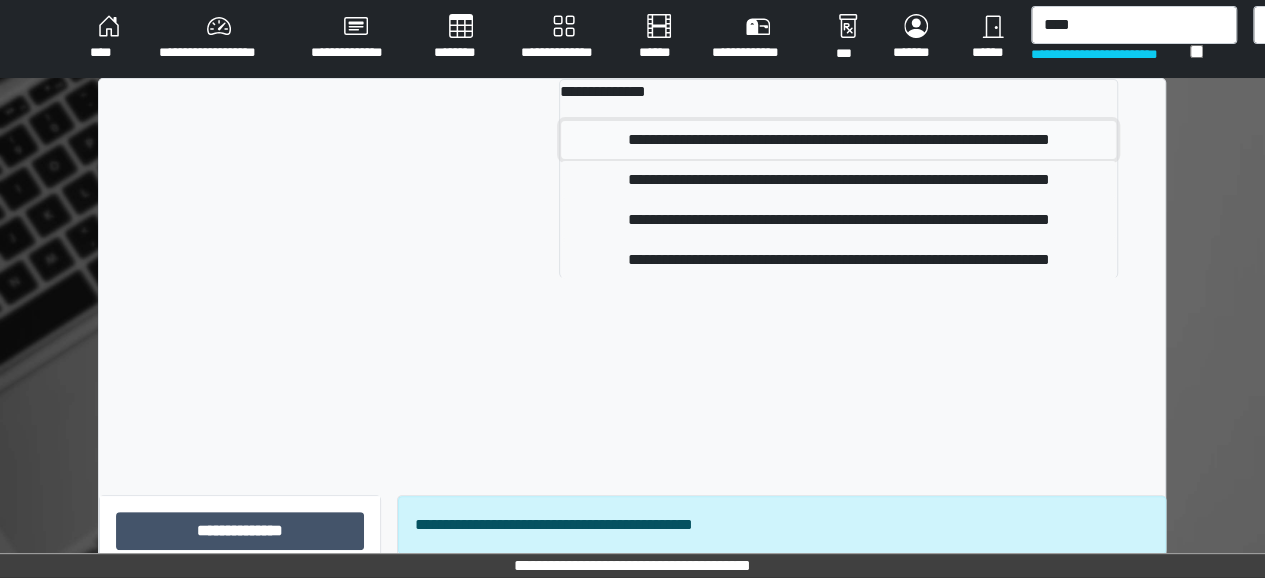 click on "**********" at bounding box center [838, 140] 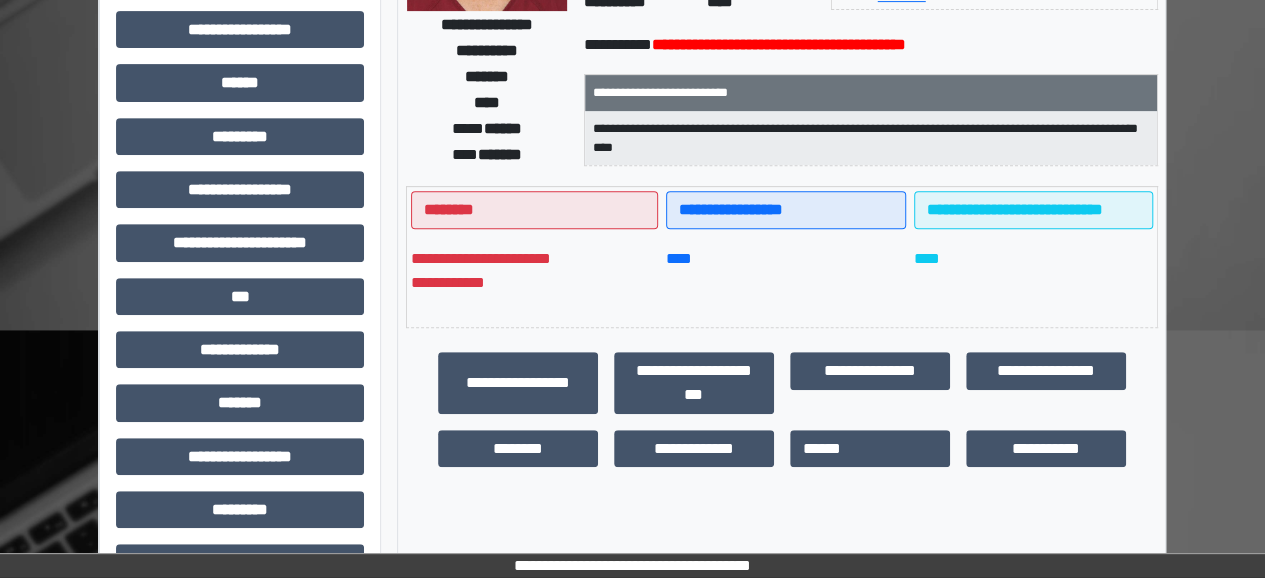 scroll, scrollTop: 0, scrollLeft: 96, axis: horizontal 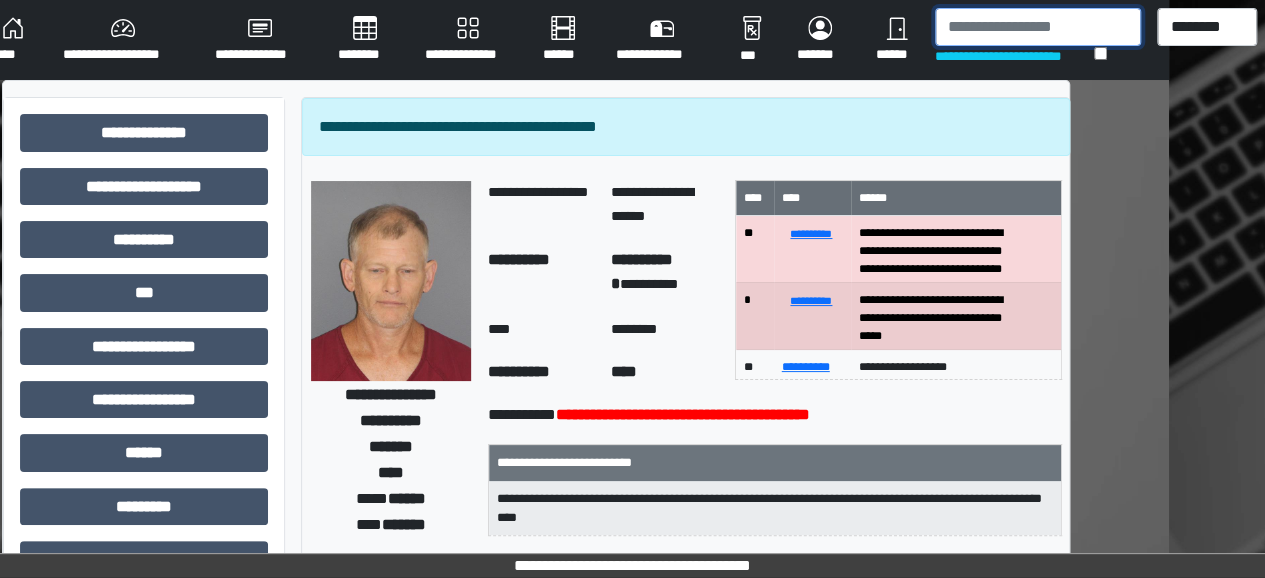 click at bounding box center (1038, 27) 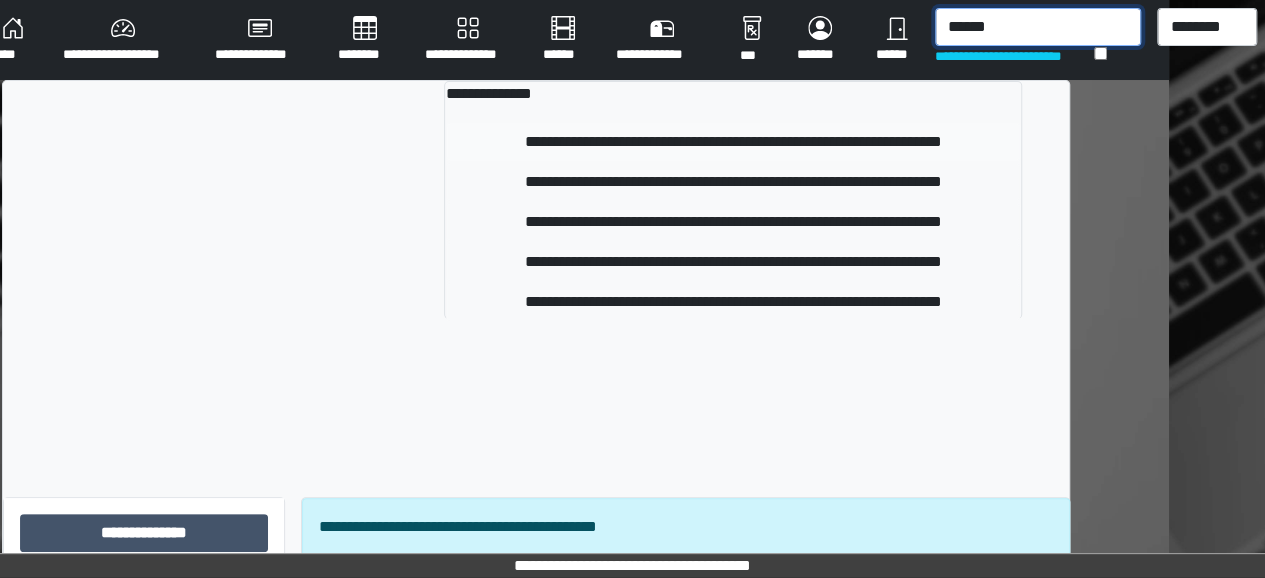 type on "******" 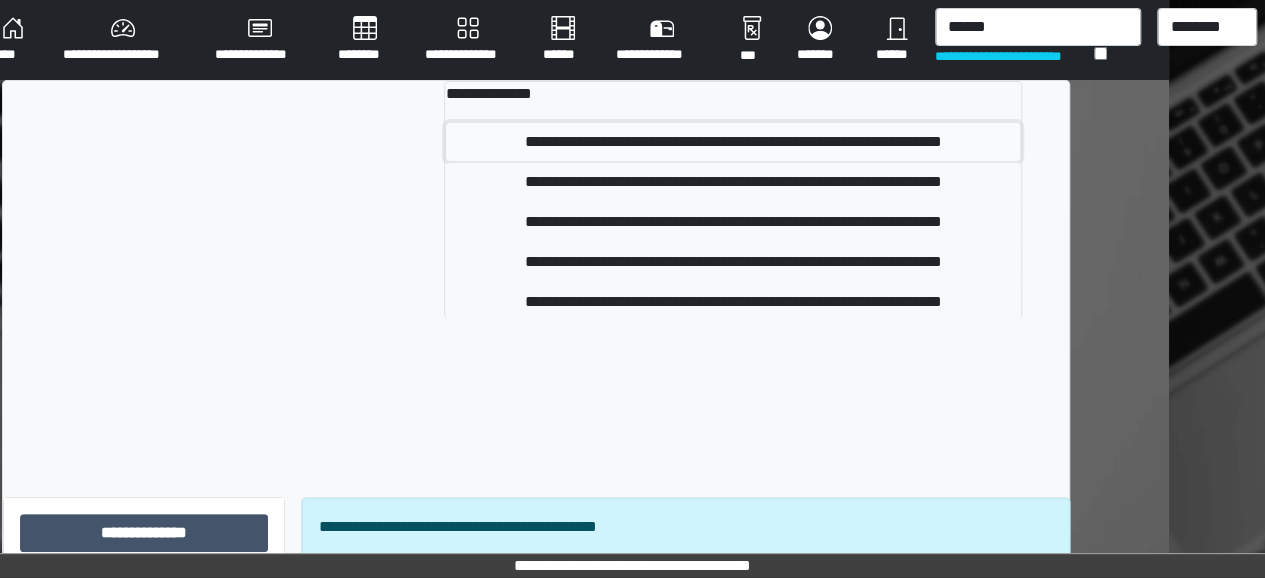 click on "**********" at bounding box center (733, 142) 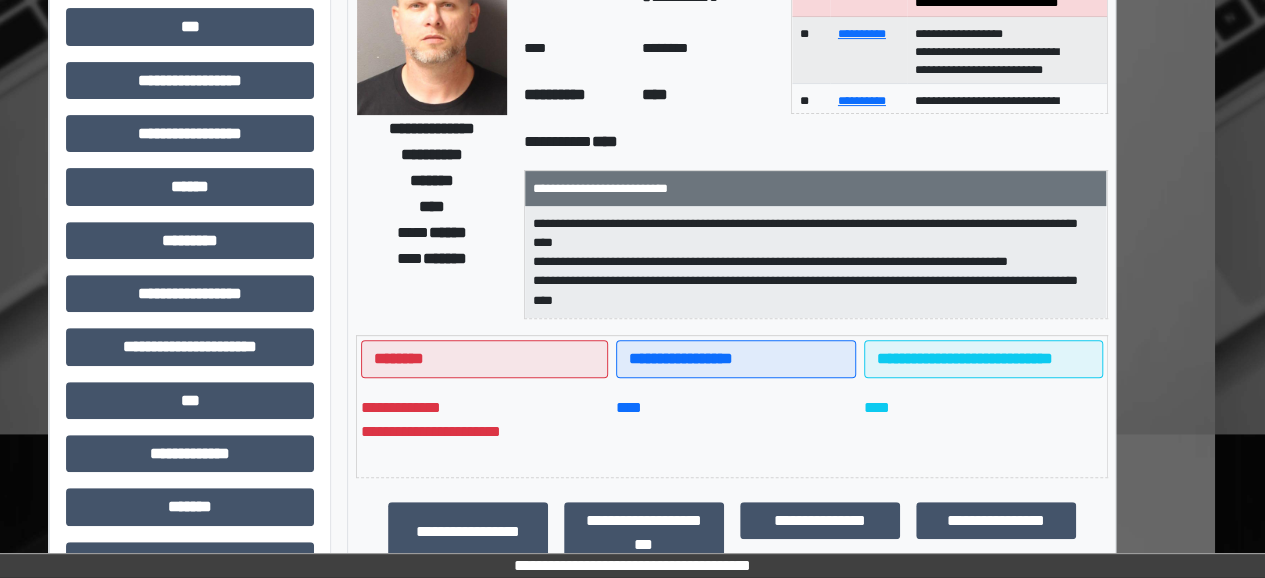 scroll, scrollTop: 0, scrollLeft: 96, axis: horizontal 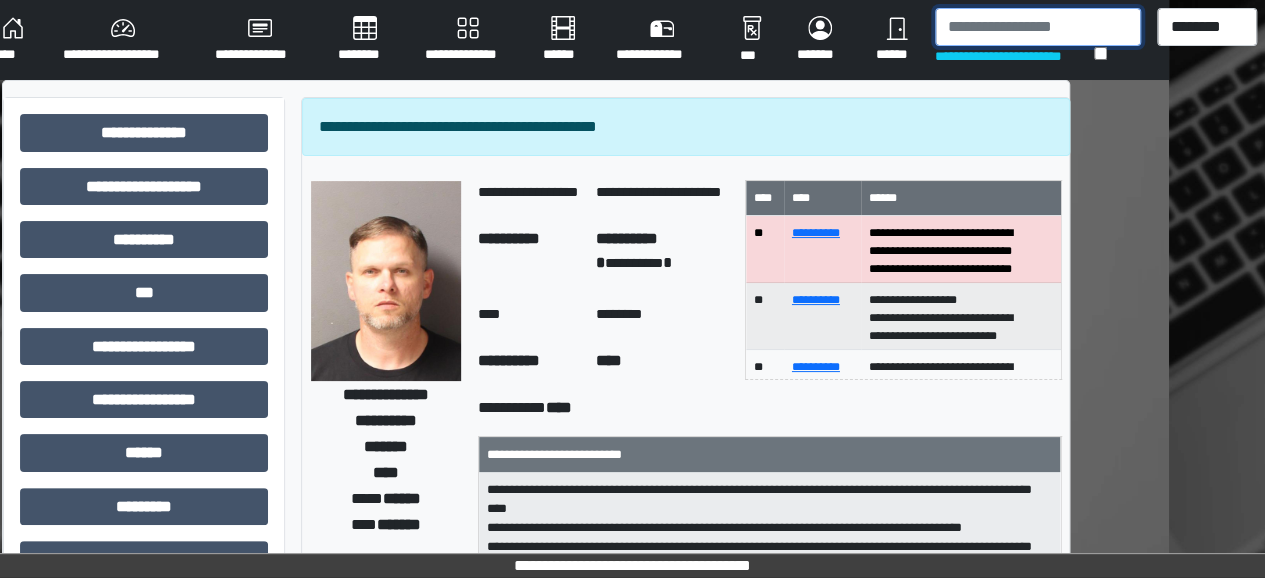 click at bounding box center (1038, 27) 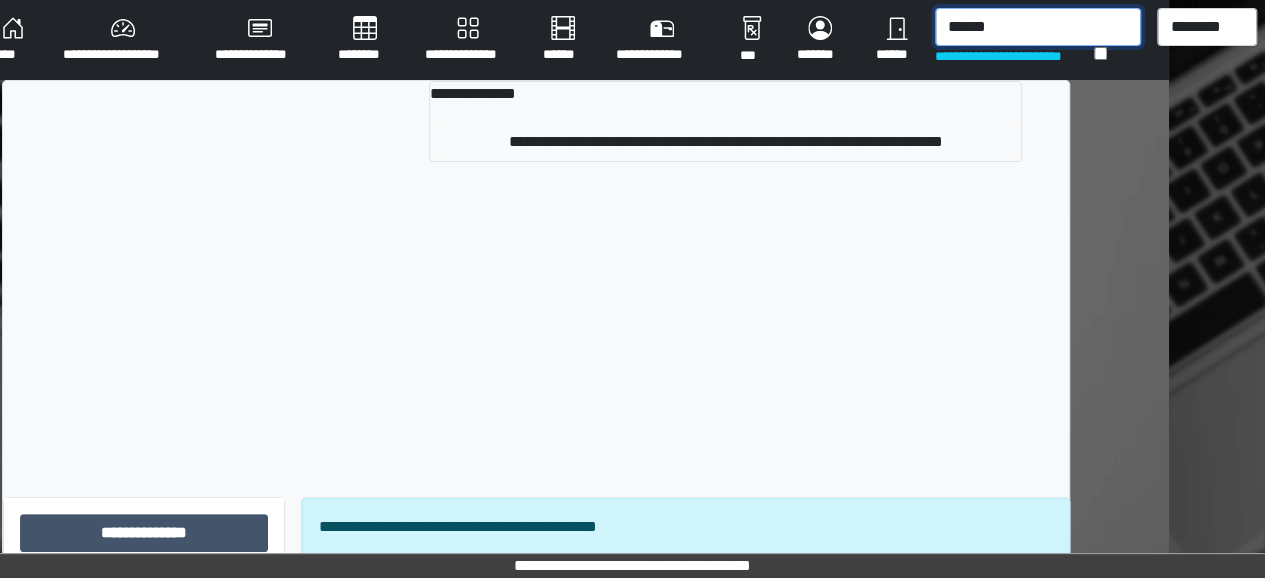 type on "******" 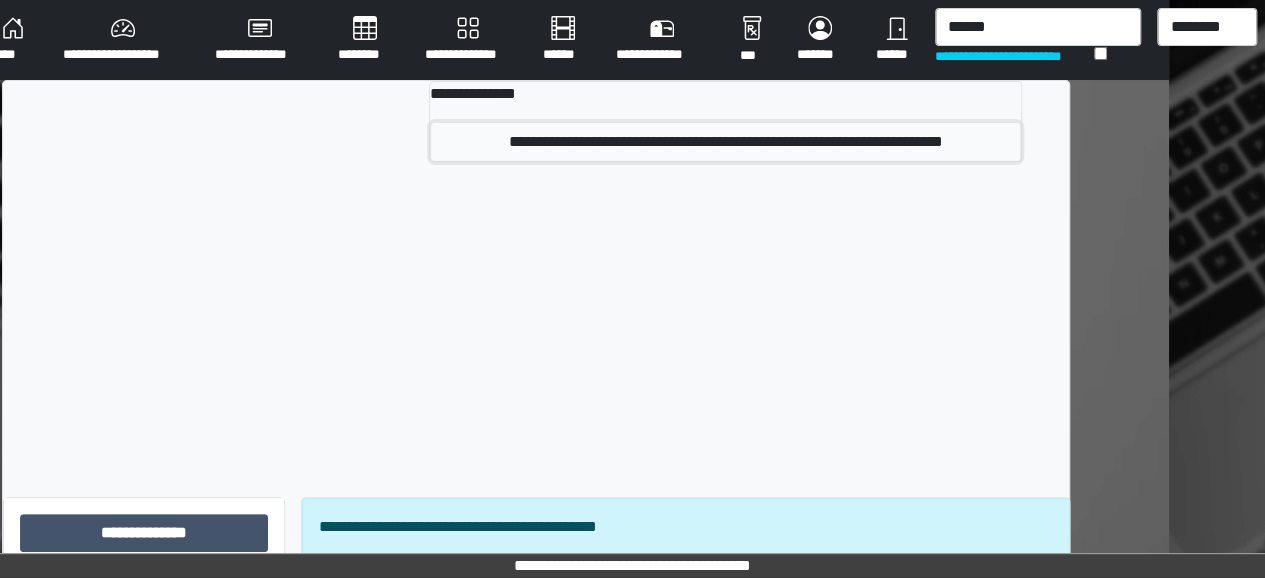 click on "**********" at bounding box center (725, 142) 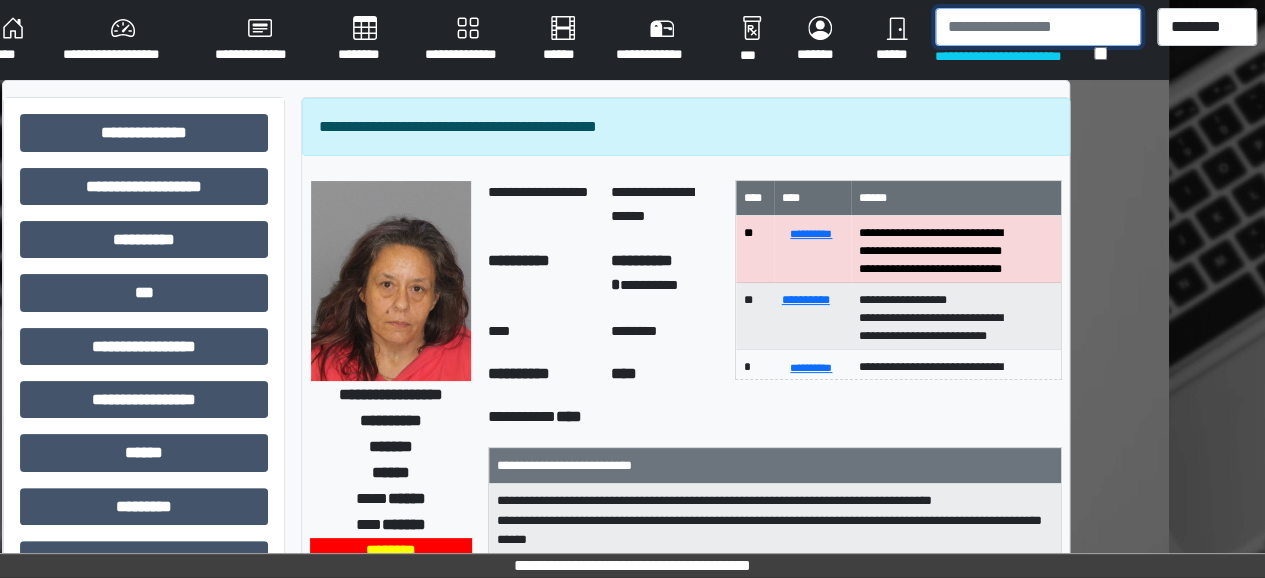 click at bounding box center [1038, 27] 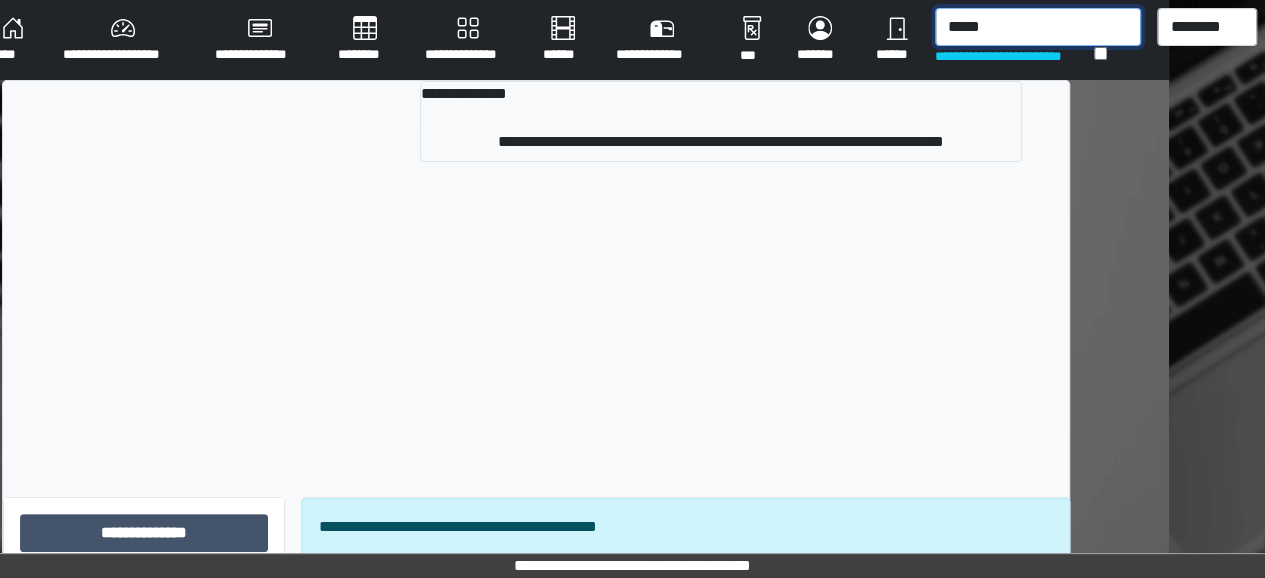 type on "*****" 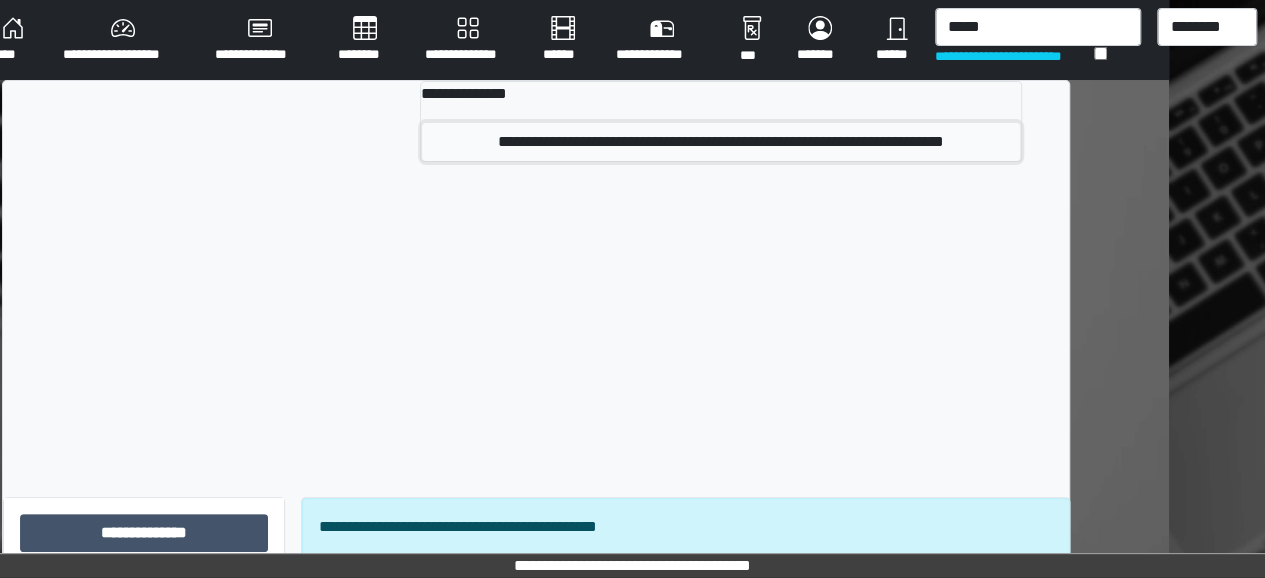 click on "**********" at bounding box center (721, 142) 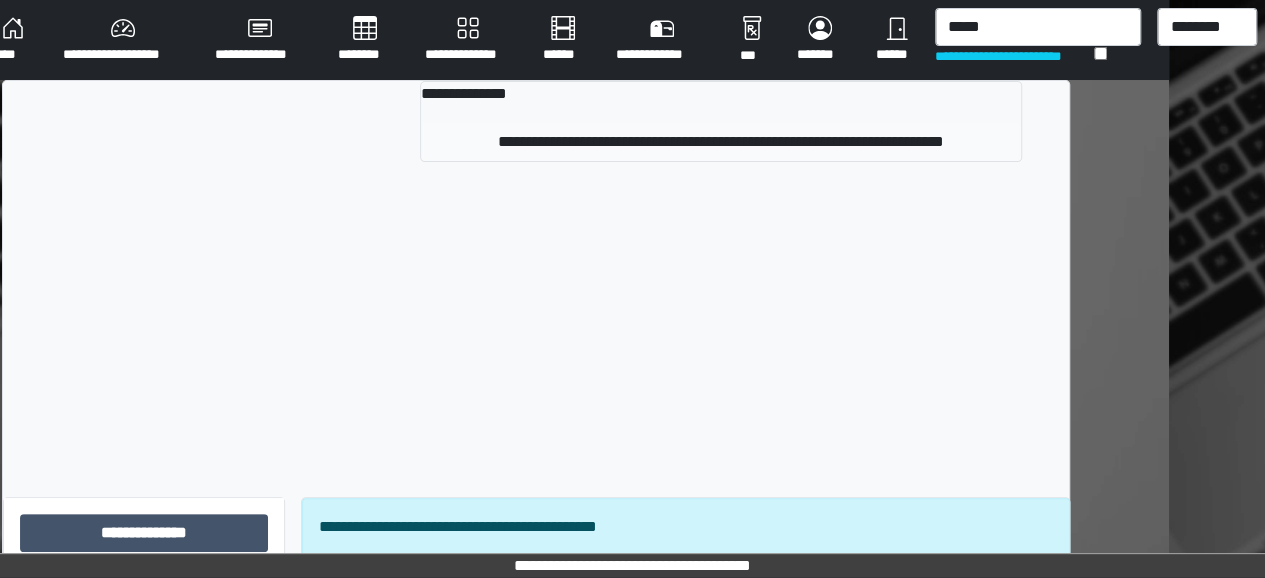 type 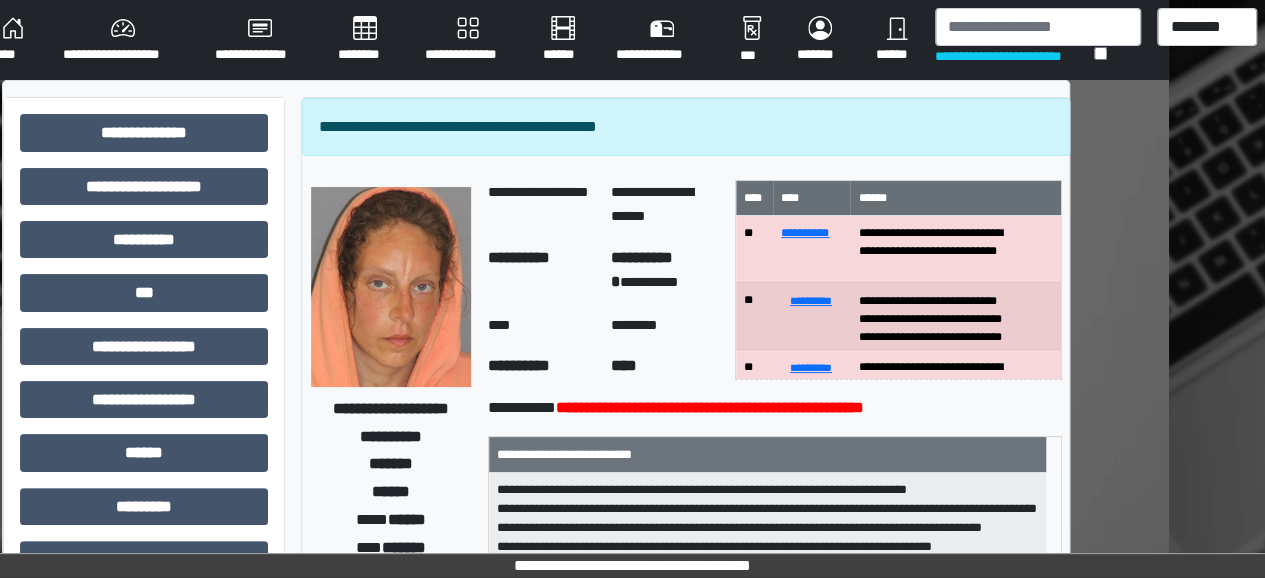 scroll, scrollTop: 76, scrollLeft: 0, axis: vertical 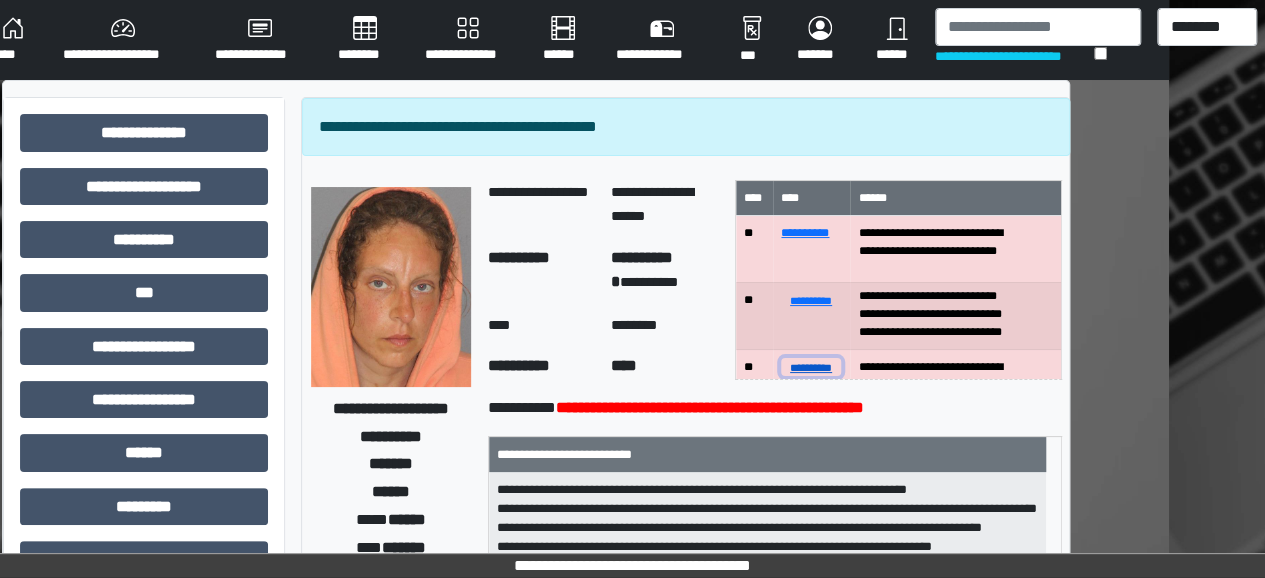 click on "**********" at bounding box center [810, 367] 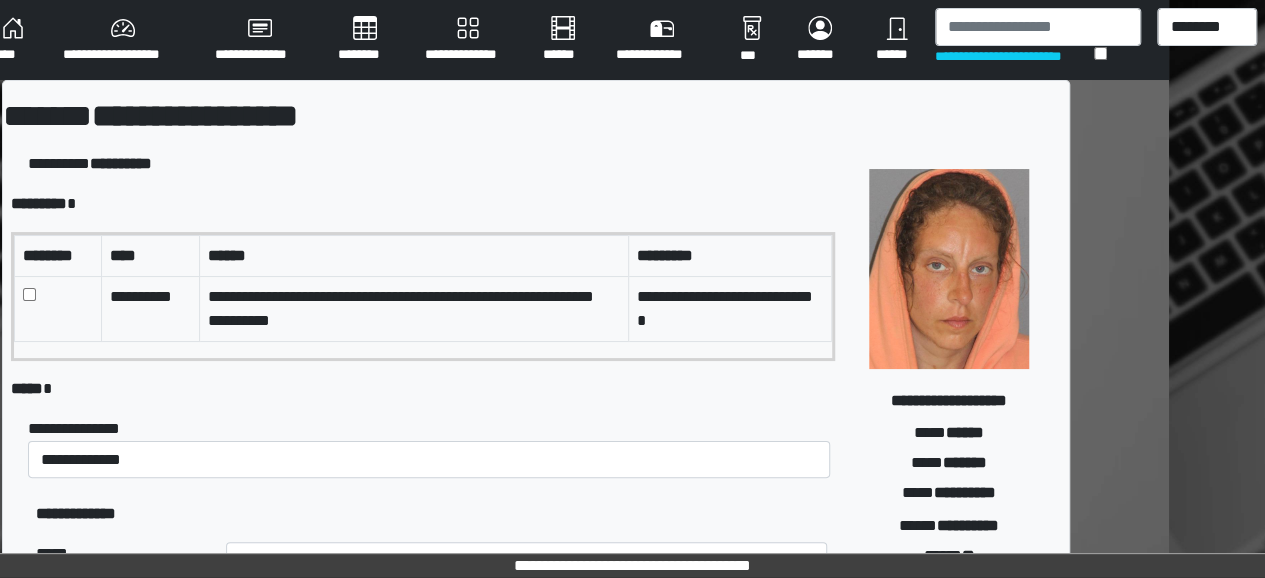 scroll, scrollTop: 107, scrollLeft: 96, axis: both 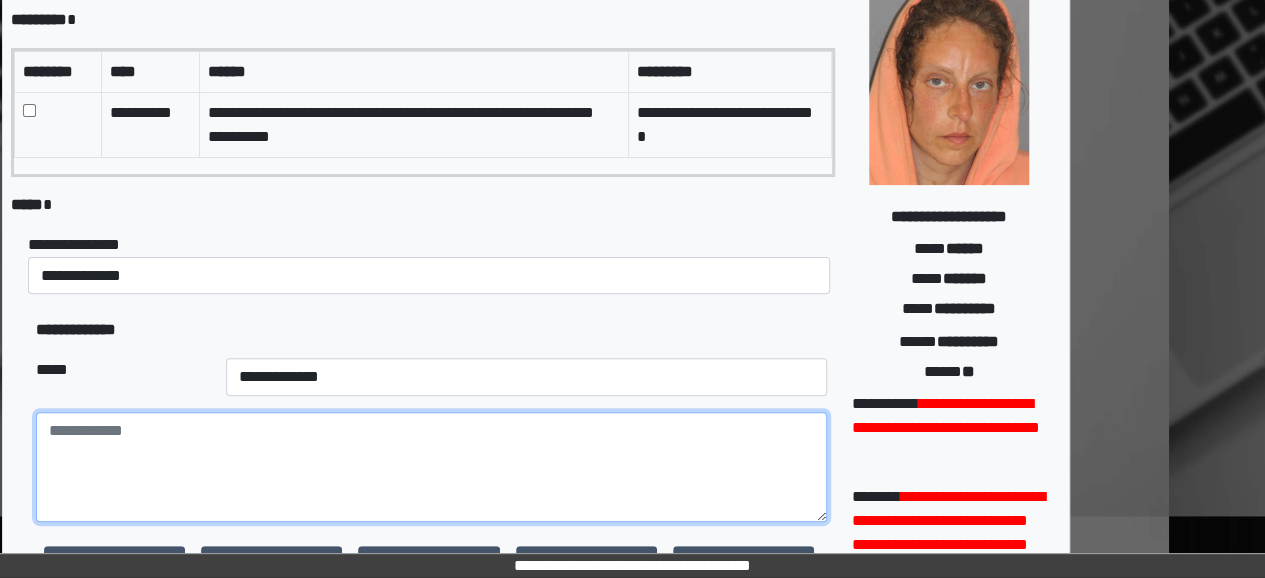 click at bounding box center (431, 467) 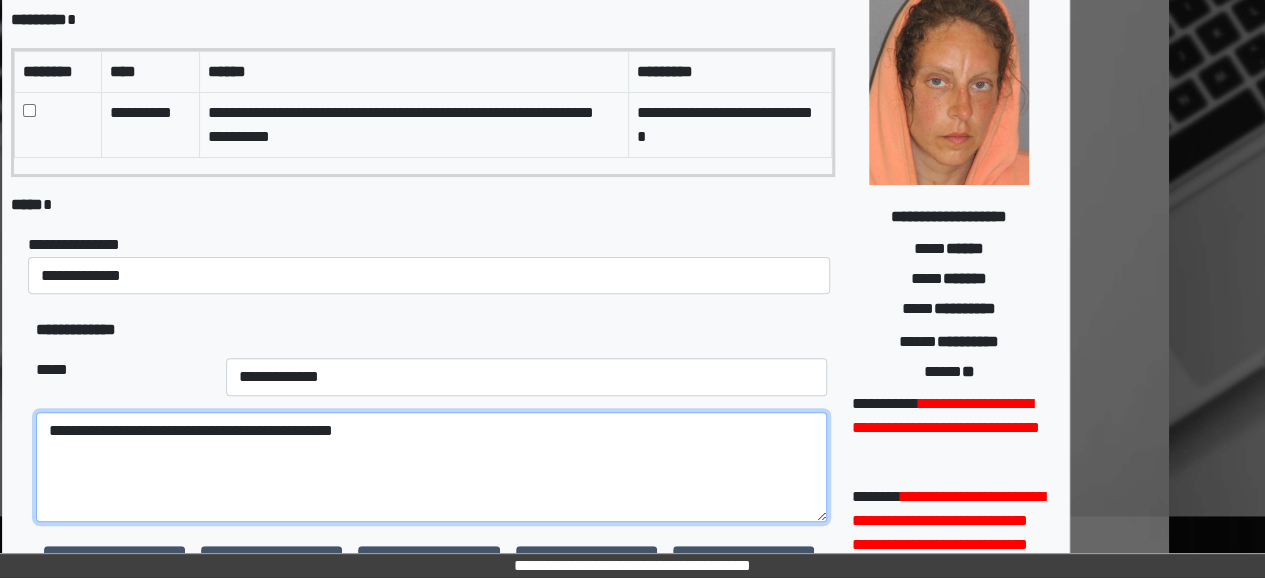 type on "**********" 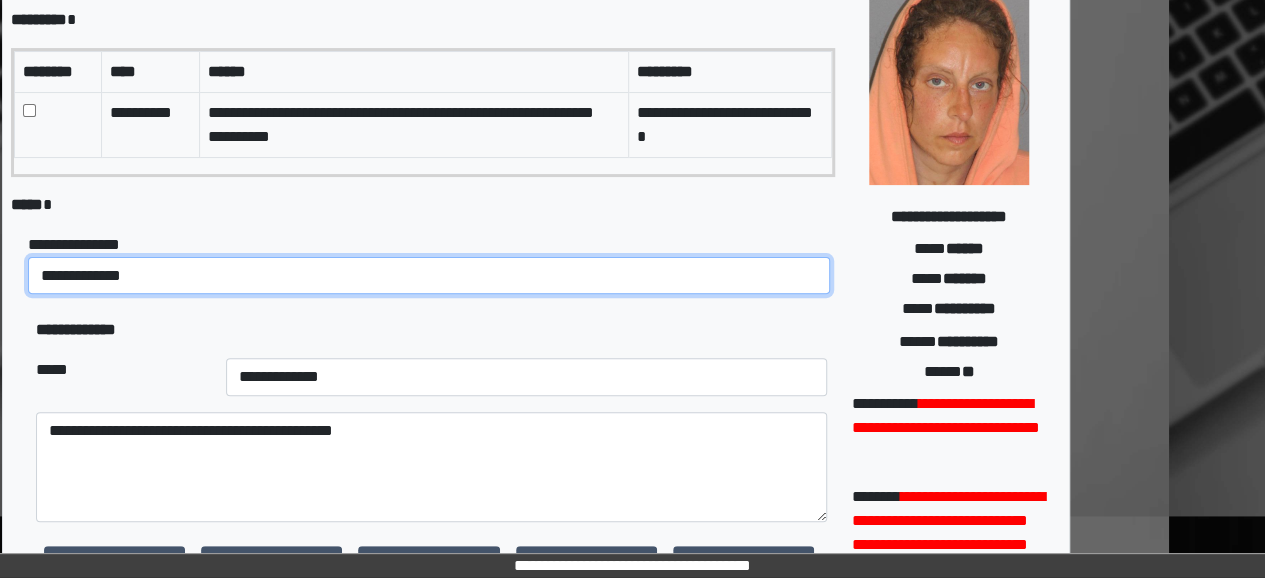click on "**********" at bounding box center (429, 275) 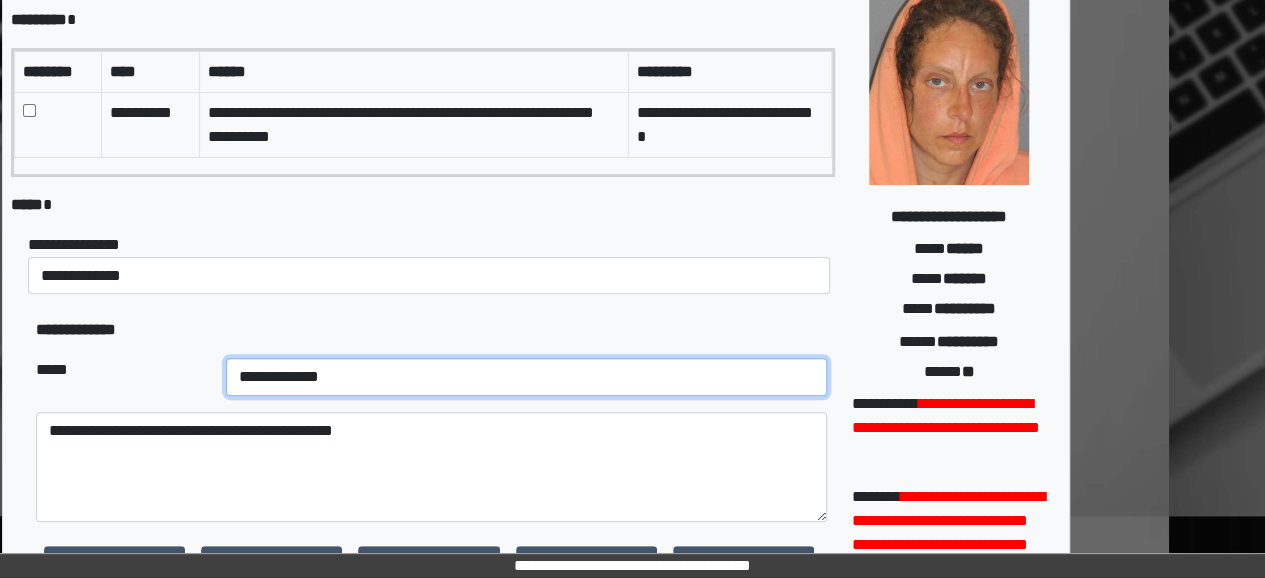 click on "**********" at bounding box center (526, 377) 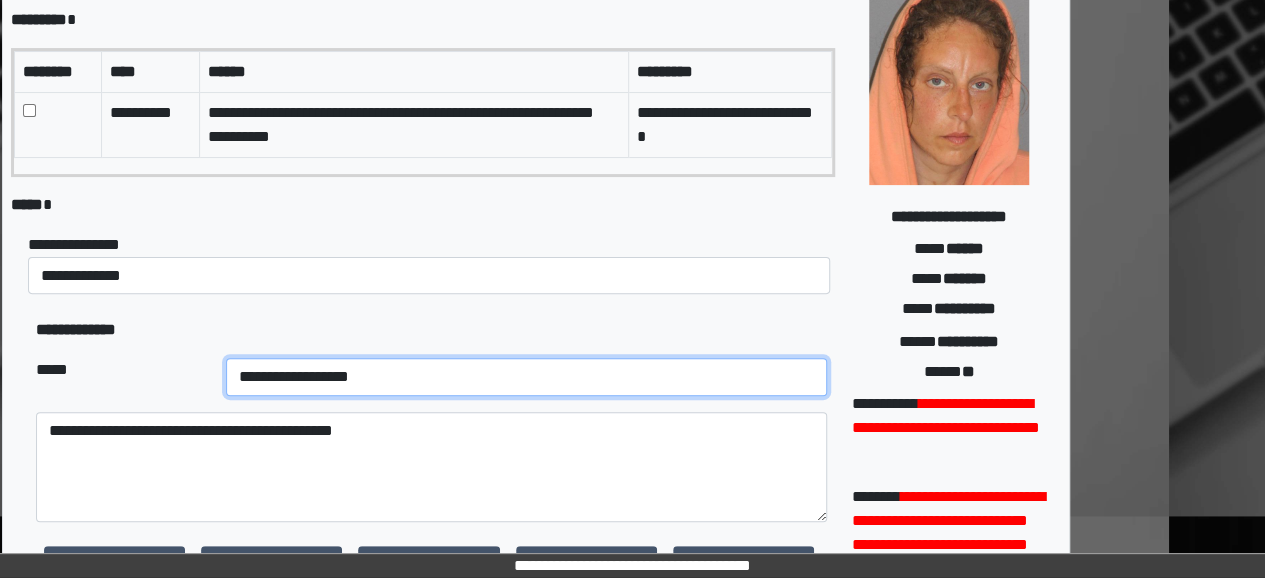 click on "**********" at bounding box center [526, 377] 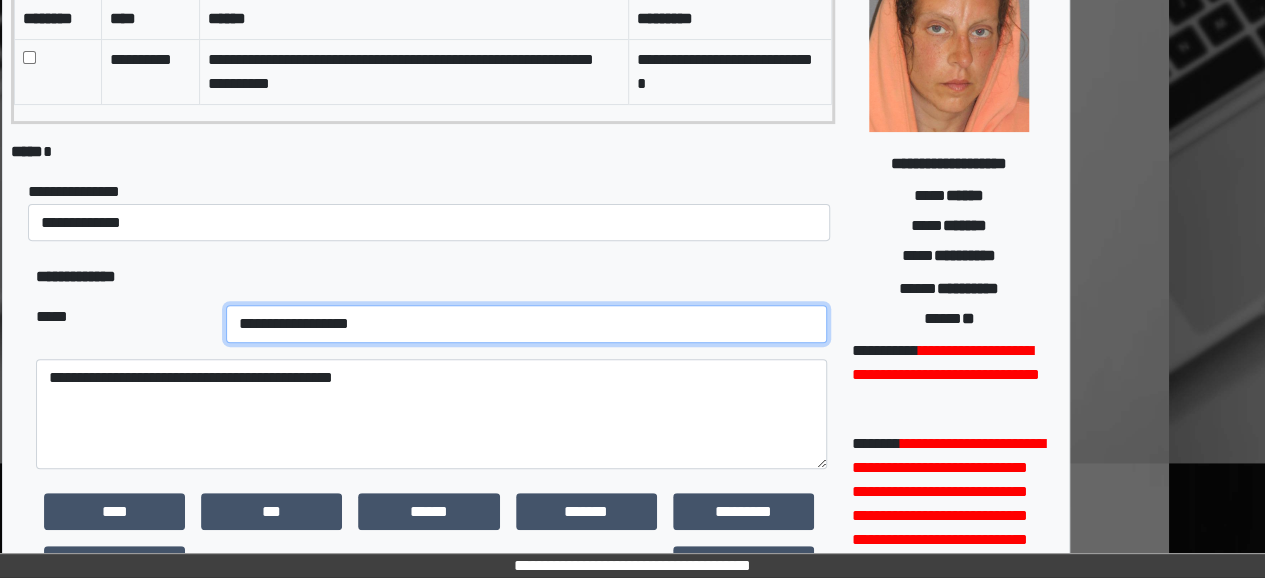 scroll, scrollTop: 238, scrollLeft: 96, axis: both 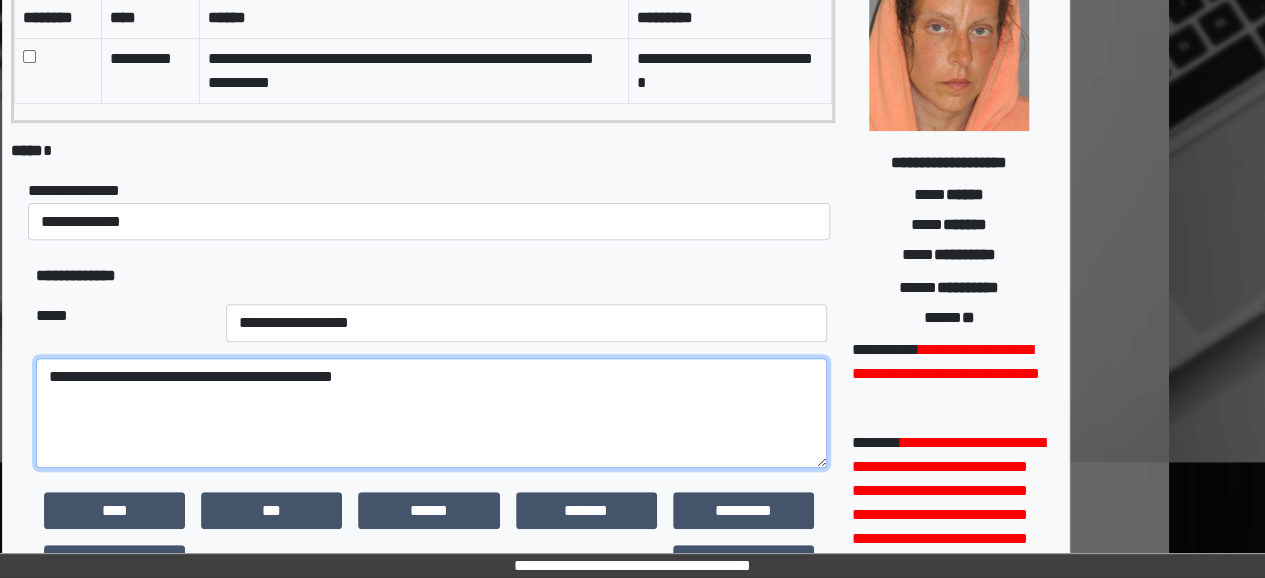 click on "**********" at bounding box center (431, 413) 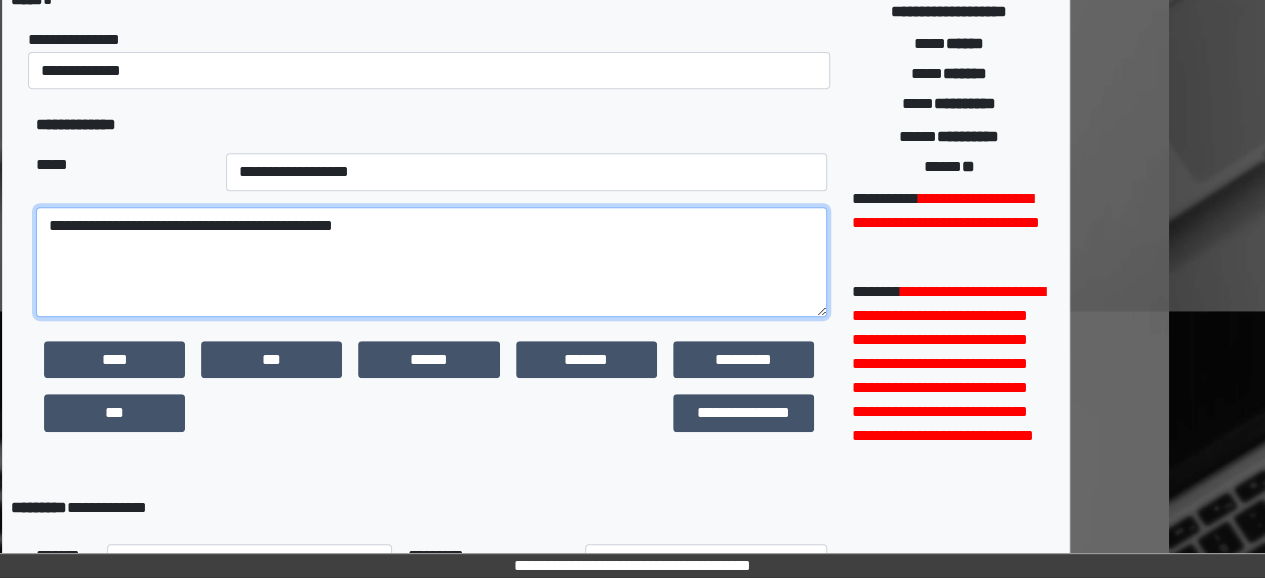scroll, scrollTop: 406, scrollLeft: 96, axis: both 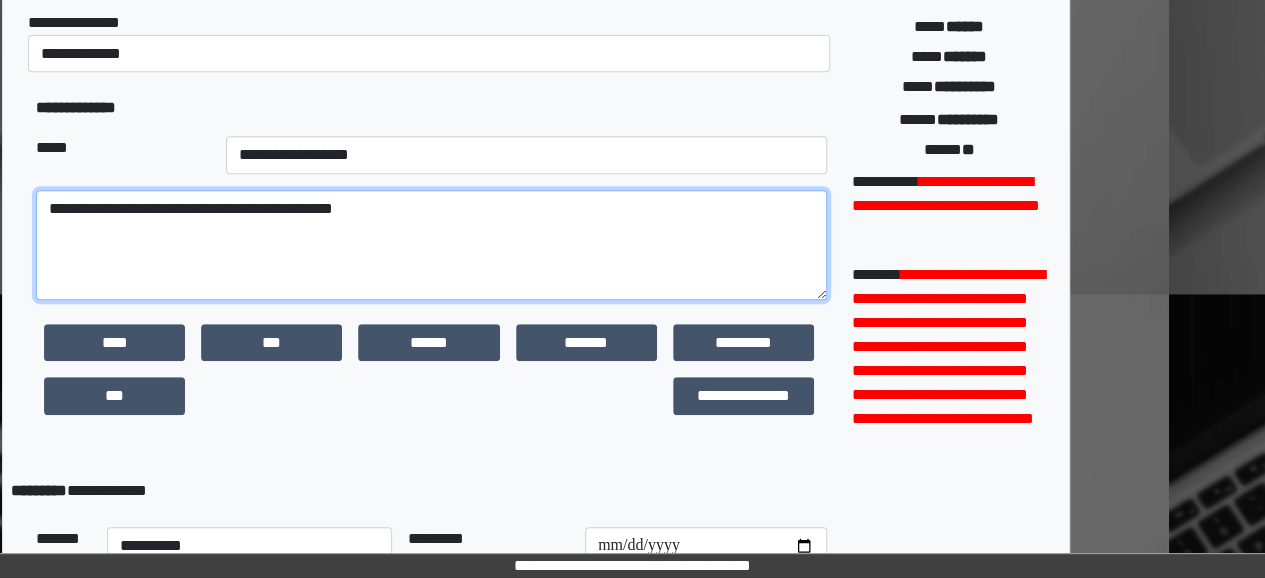 type on "**********" 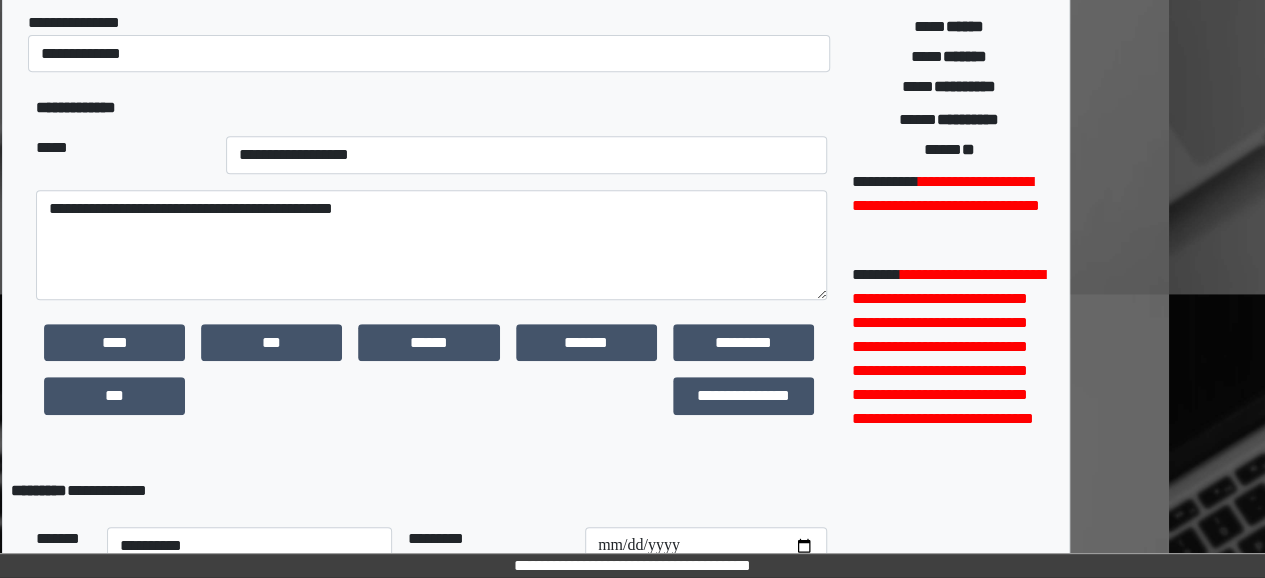 click on "**********" at bounding box center (431, 275) 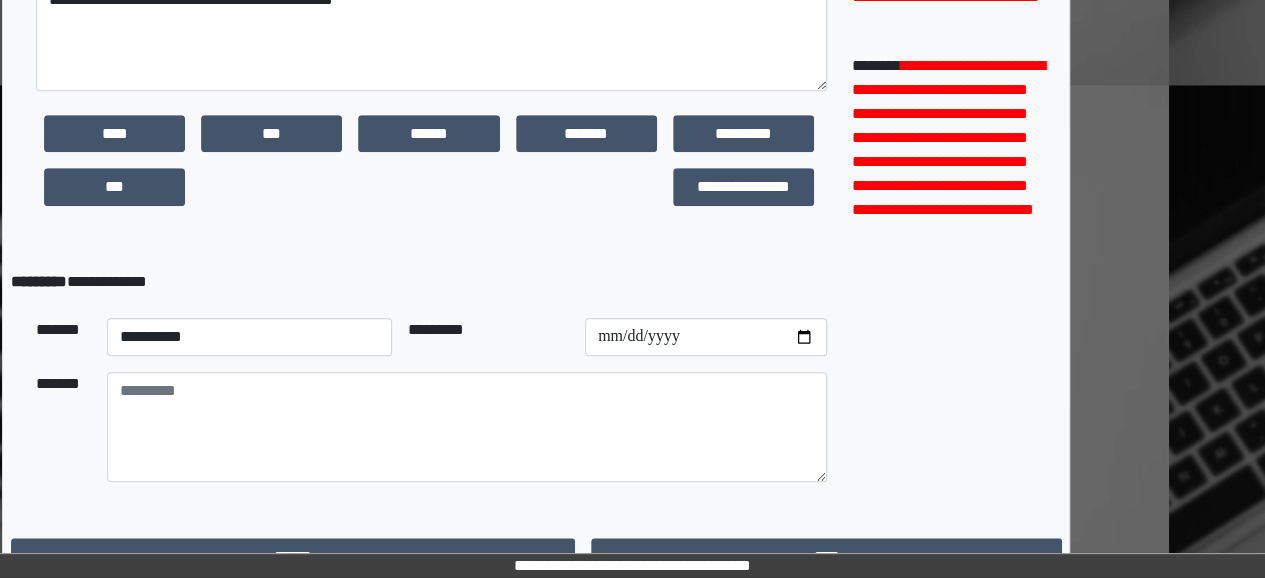 scroll, scrollTop: 616, scrollLeft: 96, axis: both 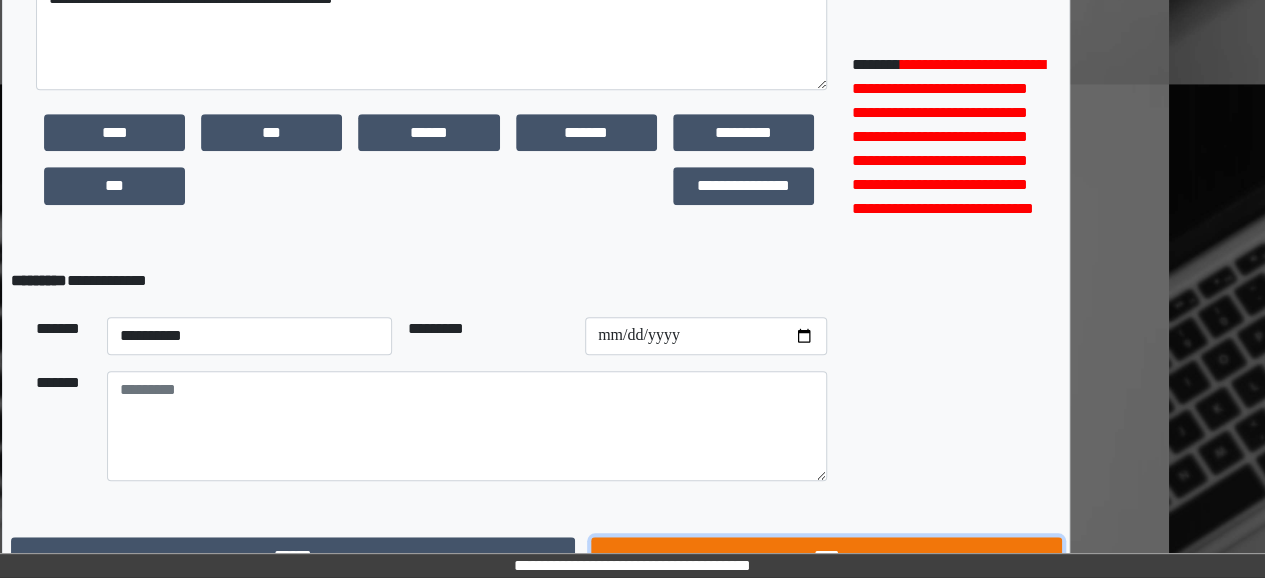 click on "****" at bounding box center [826, 555] 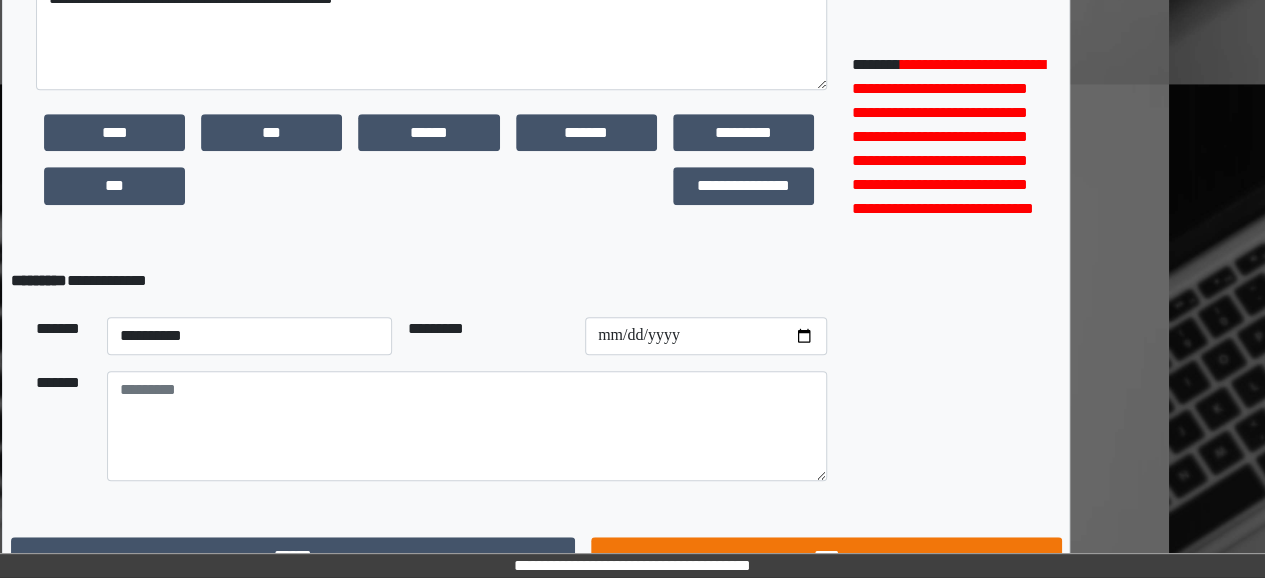 scroll, scrollTop: 15, scrollLeft: 96, axis: both 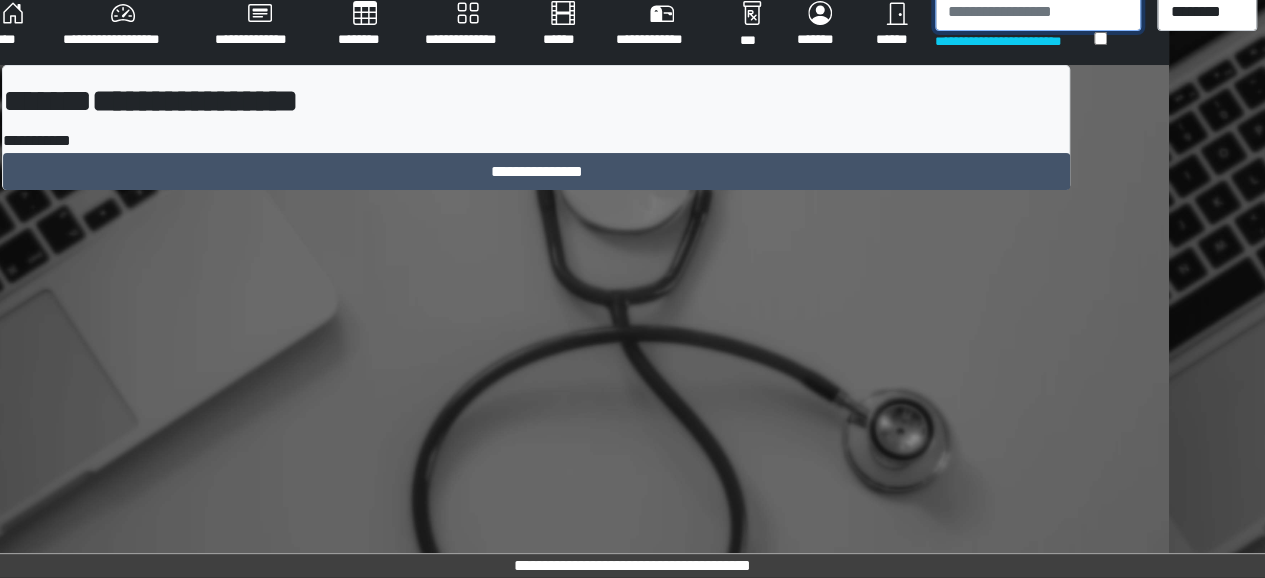 click at bounding box center [1038, 12] 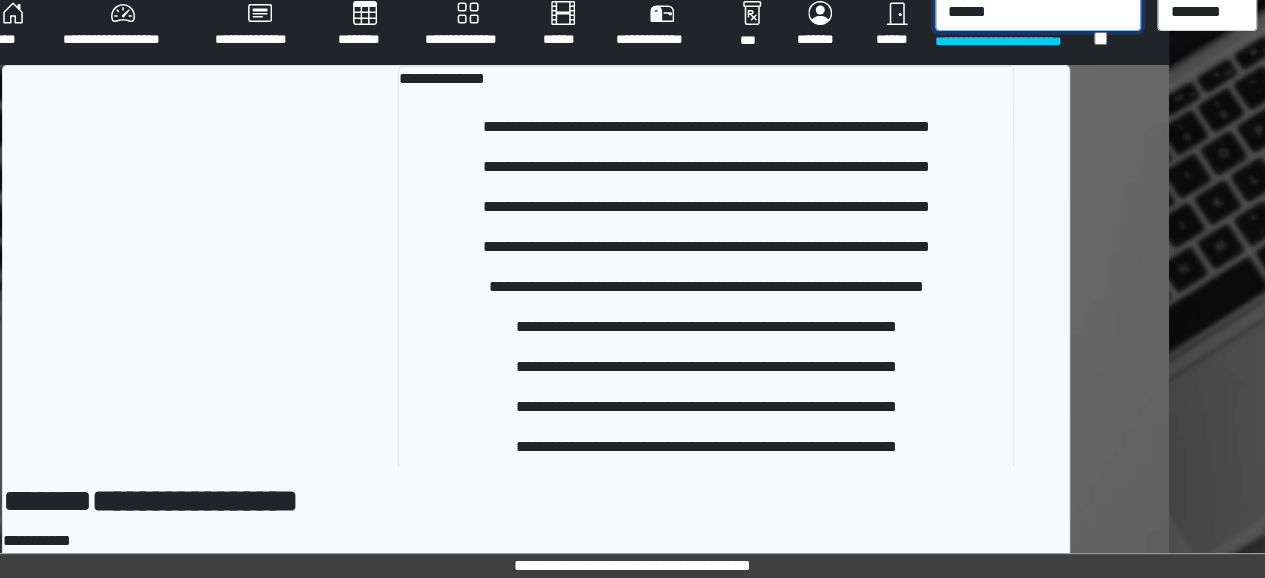 type on "******" 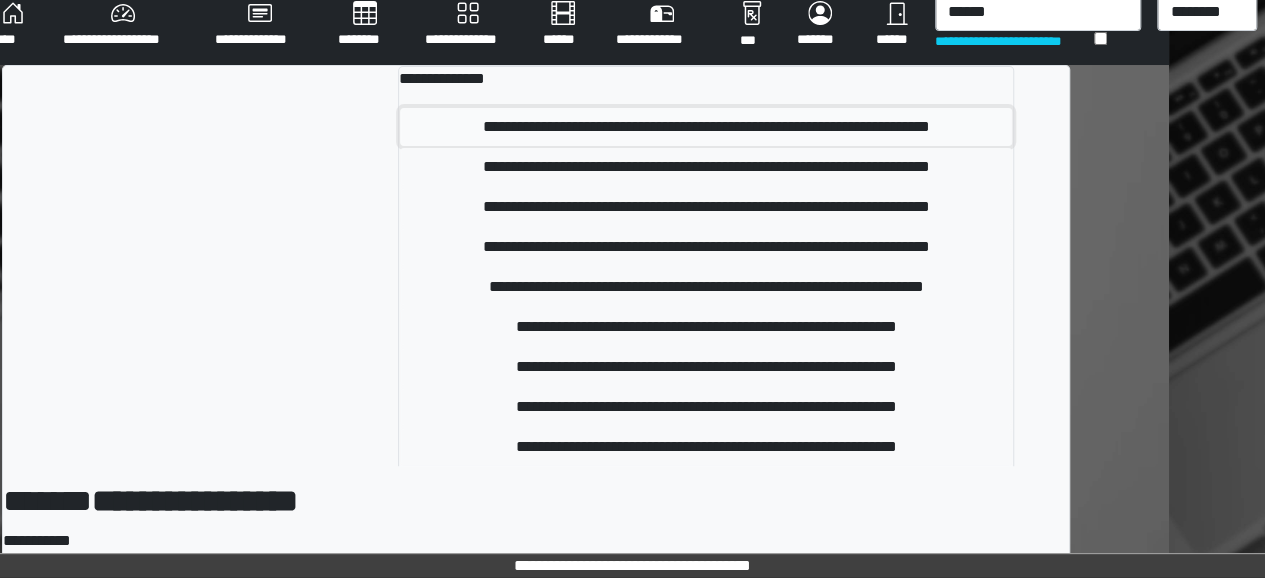 click on "**********" at bounding box center [706, 127] 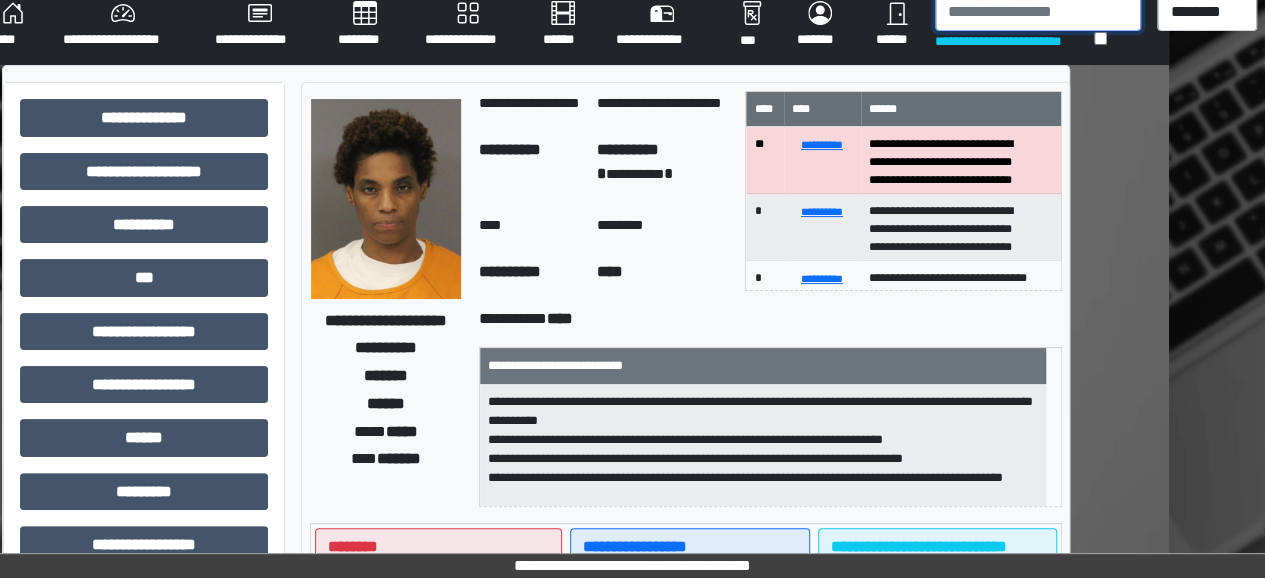 click at bounding box center [1038, 12] 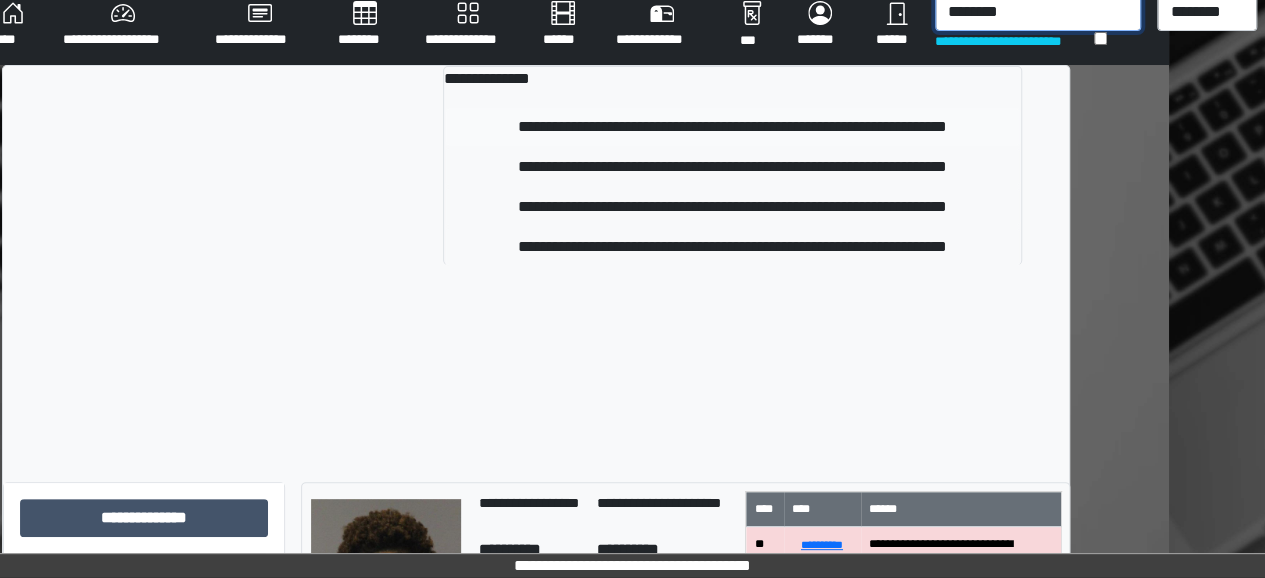 type on "********" 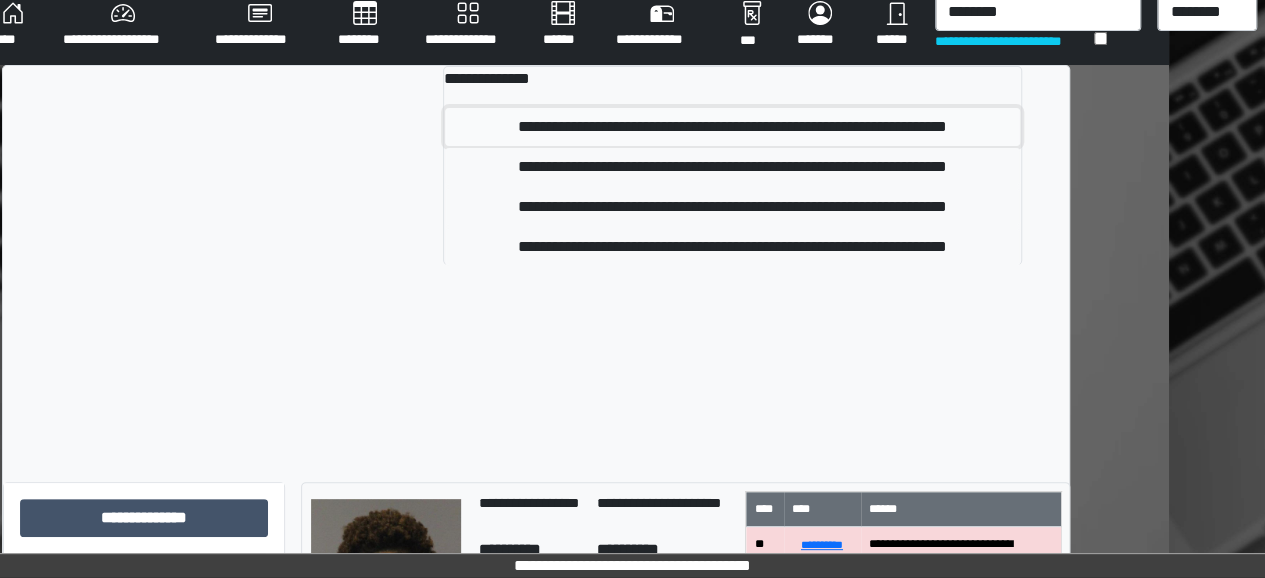 click on "**********" at bounding box center (732, 127) 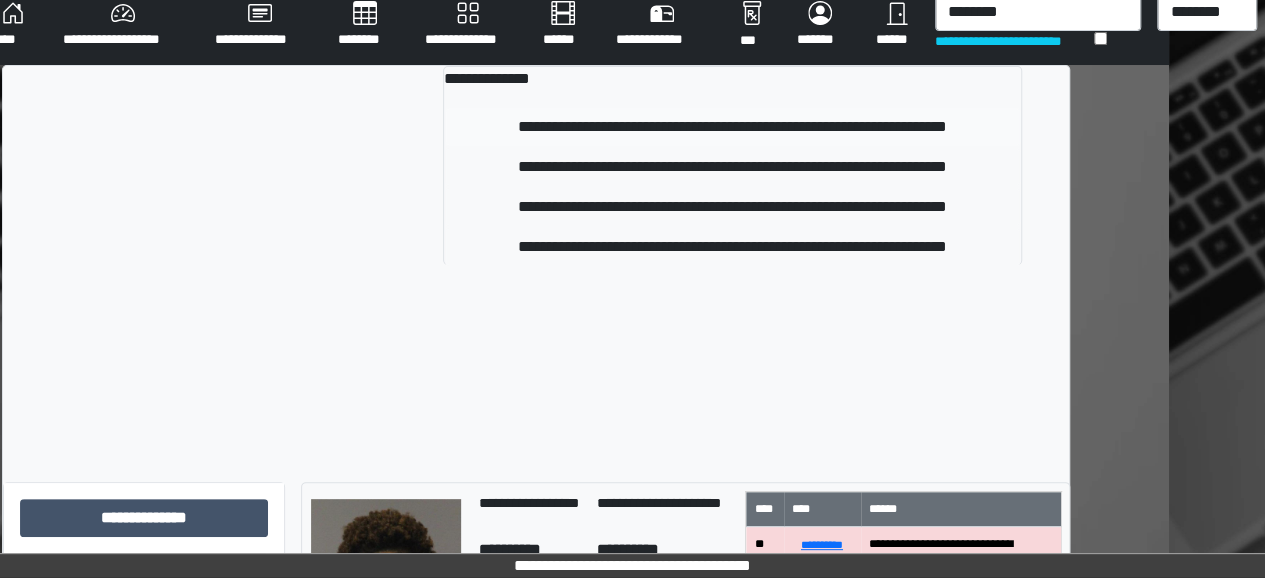 type 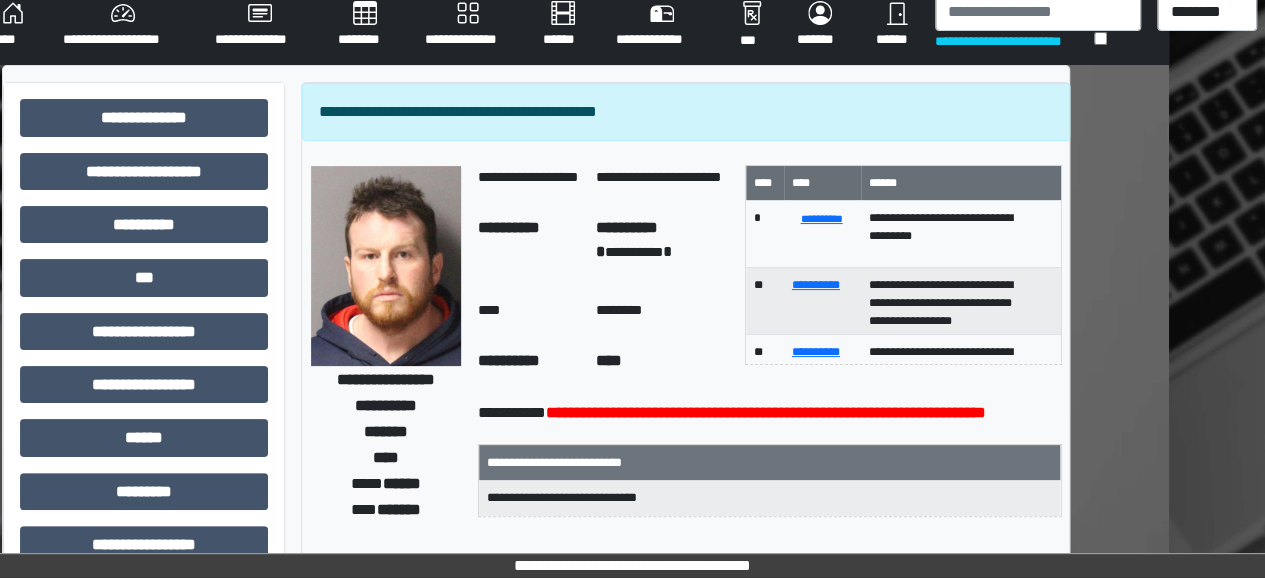 click on "****" at bounding box center [12, 25] 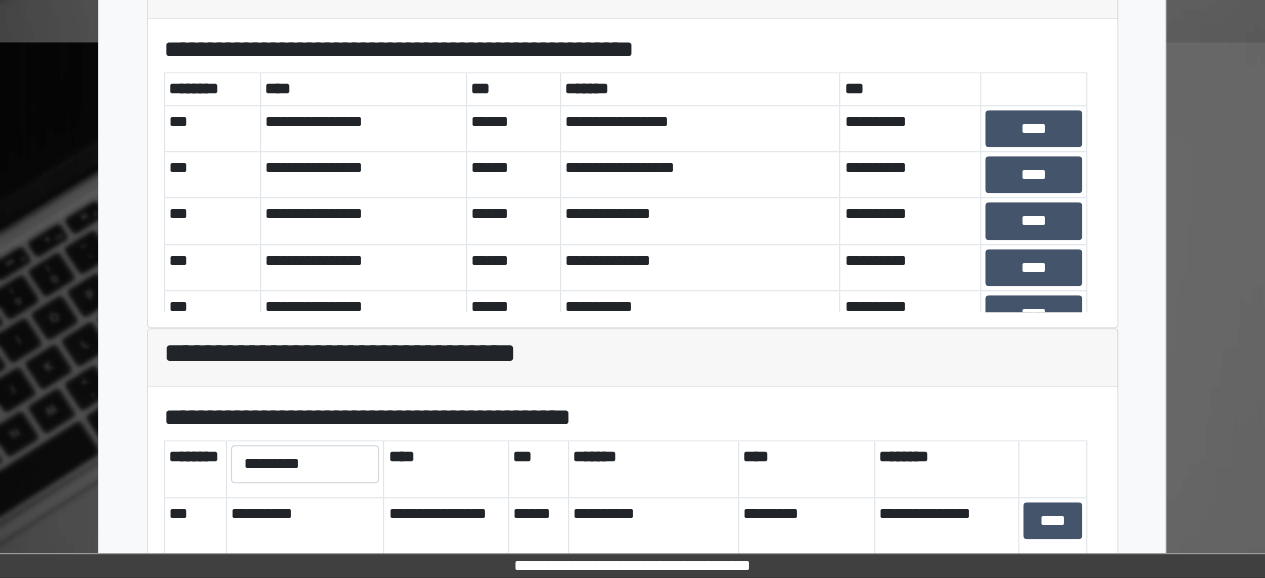 scroll, scrollTop: 816, scrollLeft: 0, axis: vertical 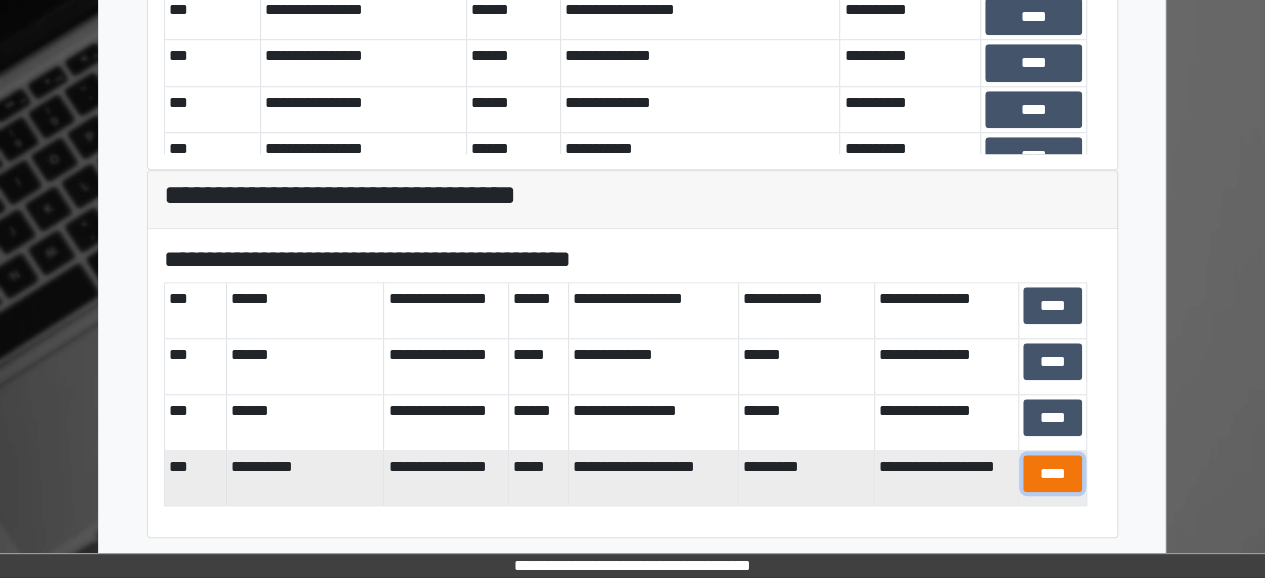 click on "****" at bounding box center [1052, 473] 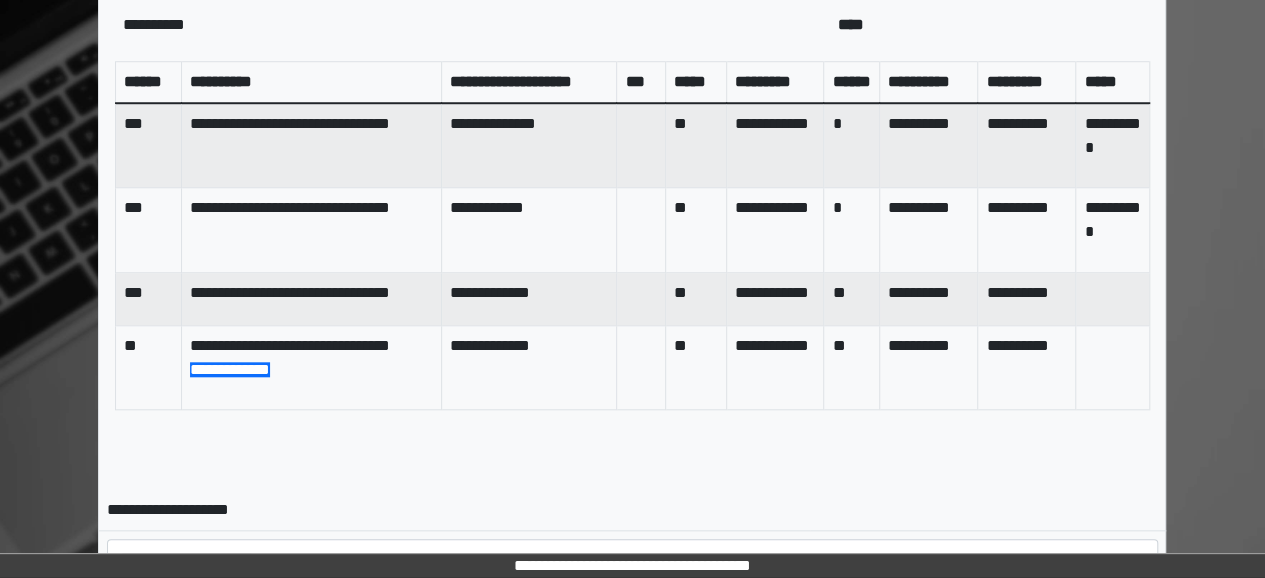 scroll, scrollTop: 1046, scrollLeft: 0, axis: vertical 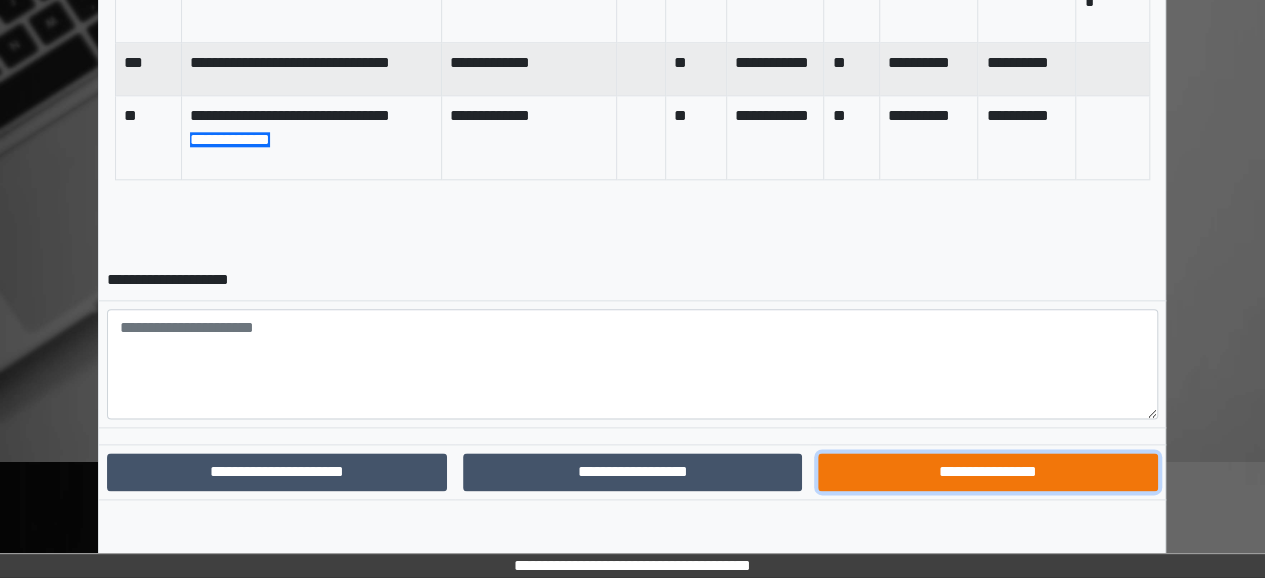 click on "**********" at bounding box center (988, 471) 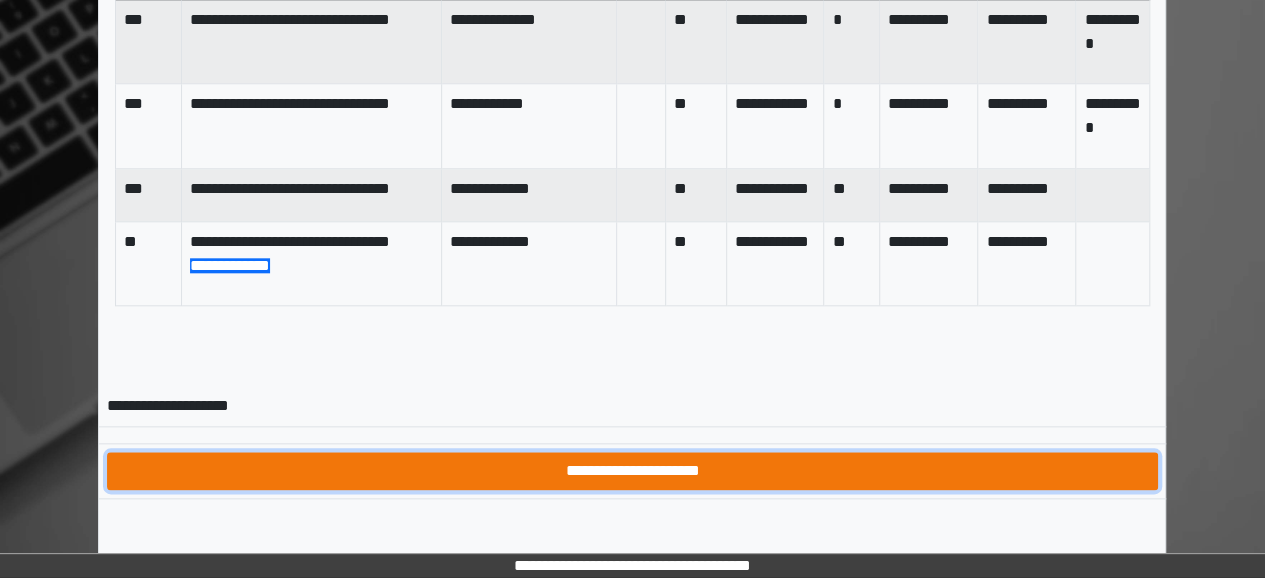 click on "**********" at bounding box center [632, 470] 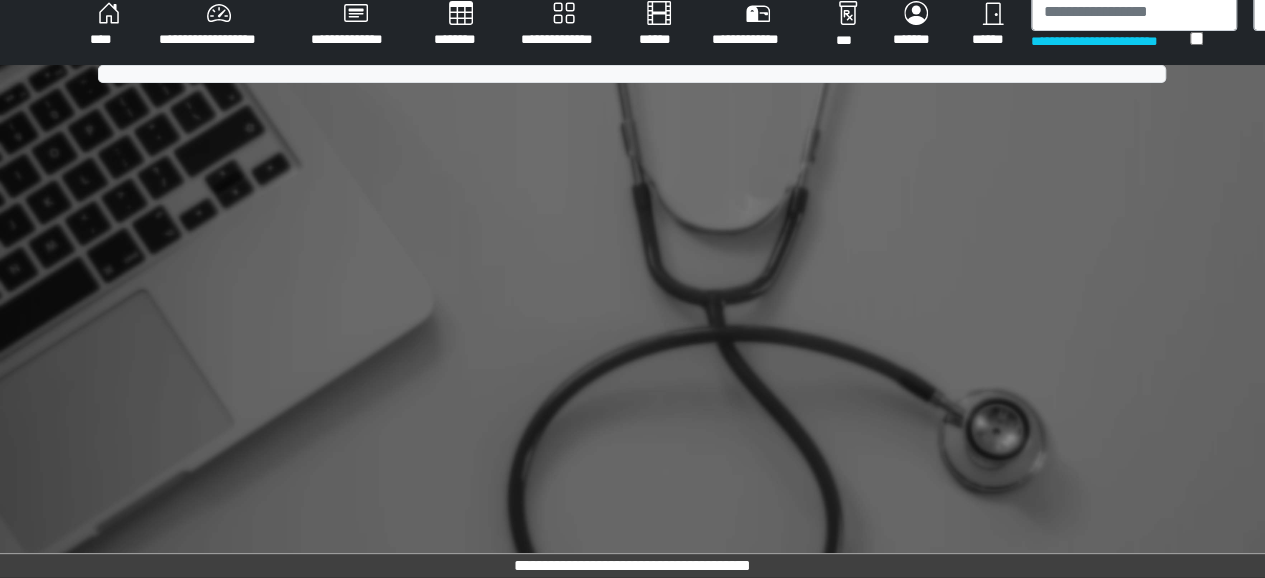 scroll, scrollTop: 816, scrollLeft: 0, axis: vertical 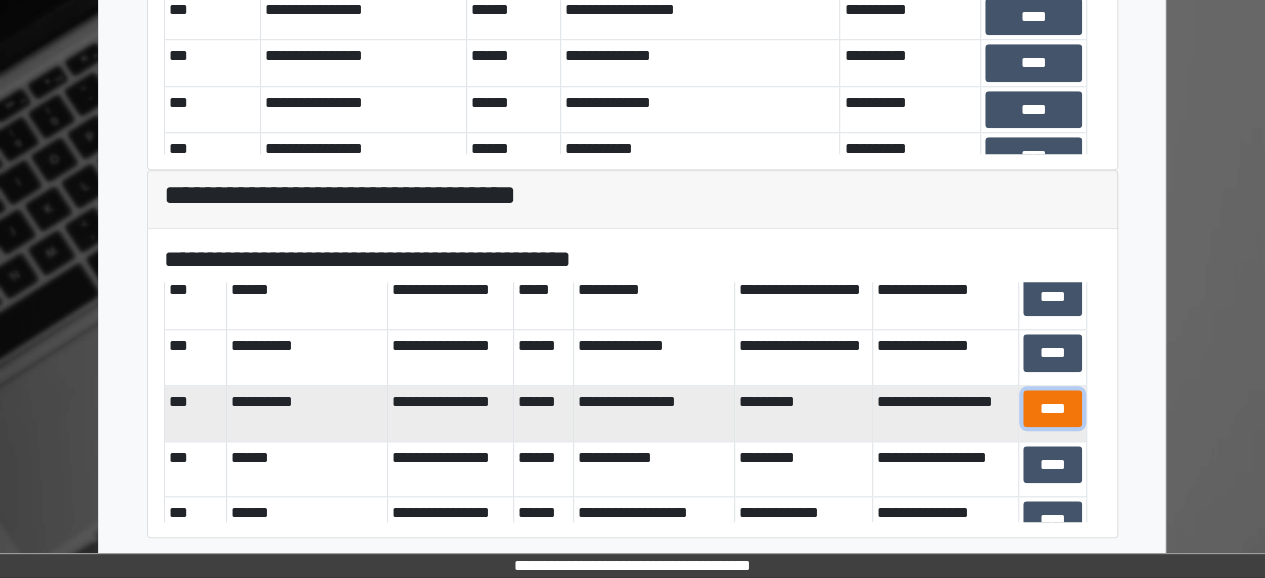 click on "****" at bounding box center [1052, 408] 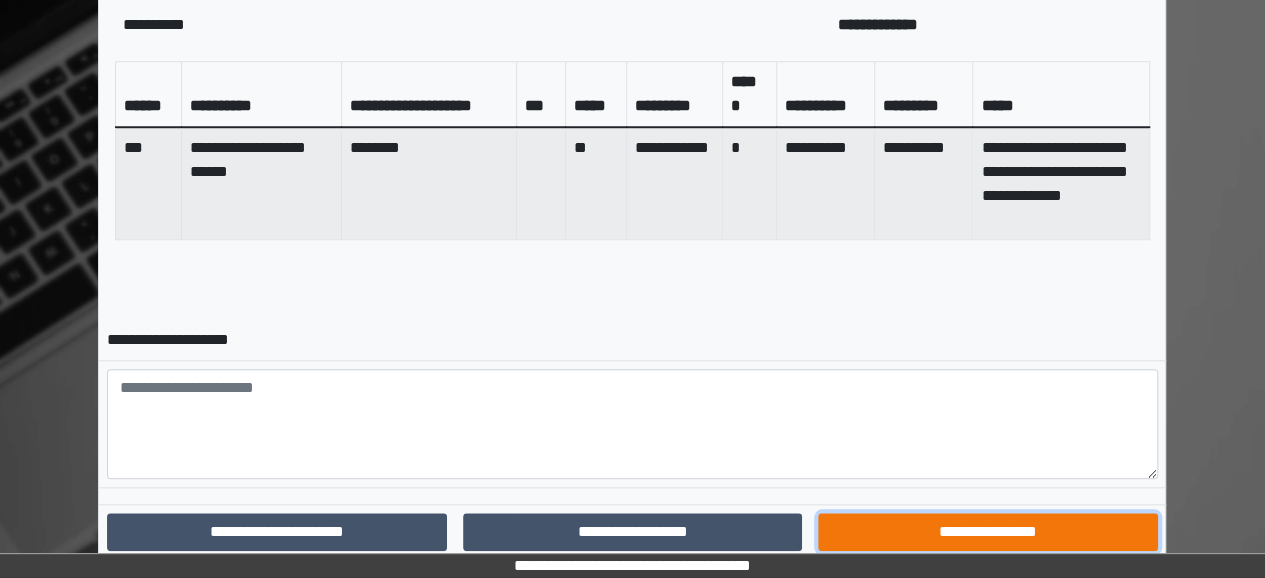 click on "**********" at bounding box center (988, 531) 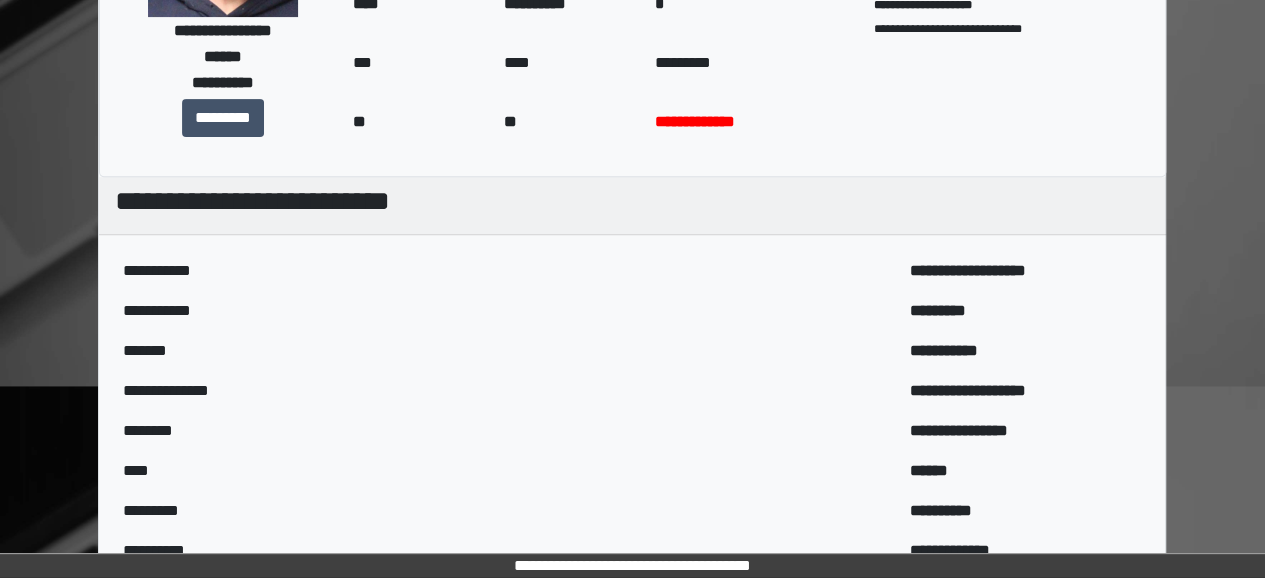 scroll, scrollTop: 0, scrollLeft: 0, axis: both 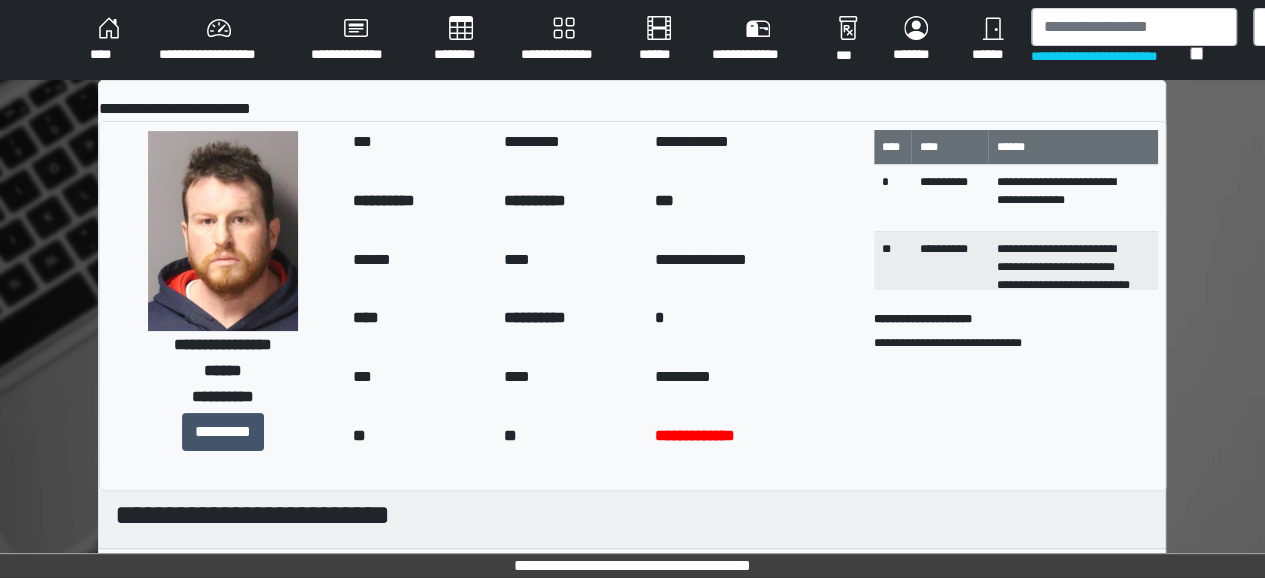 click on "****" at bounding box center [108, 40] 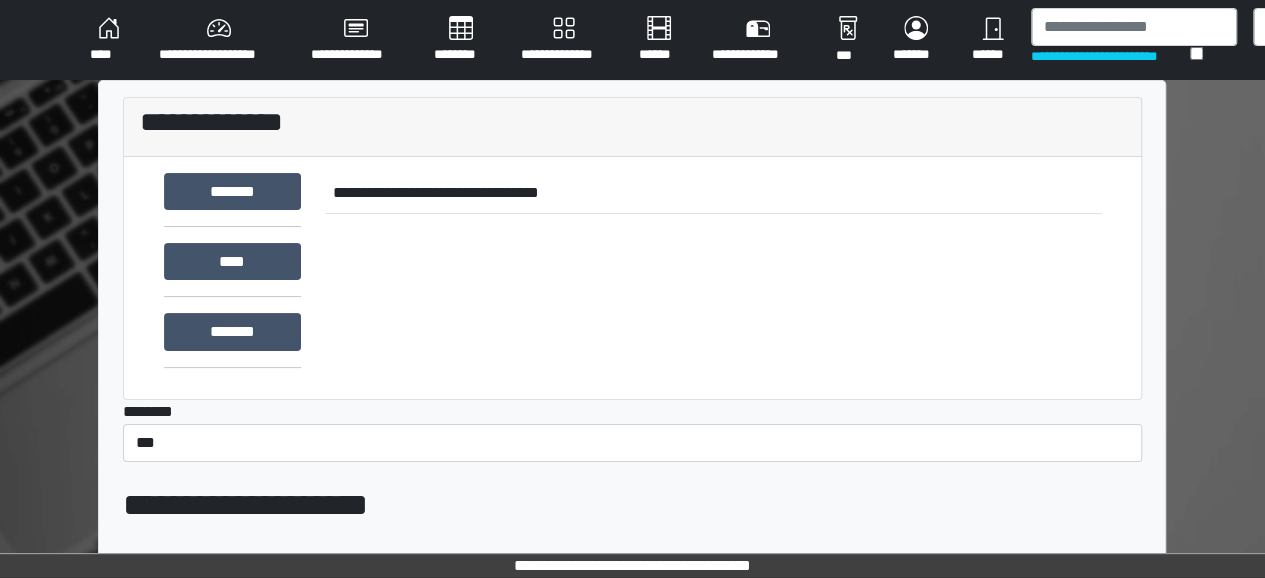 scroll, scrollTop: 816, scrollLeft: 0, axis: vertical 